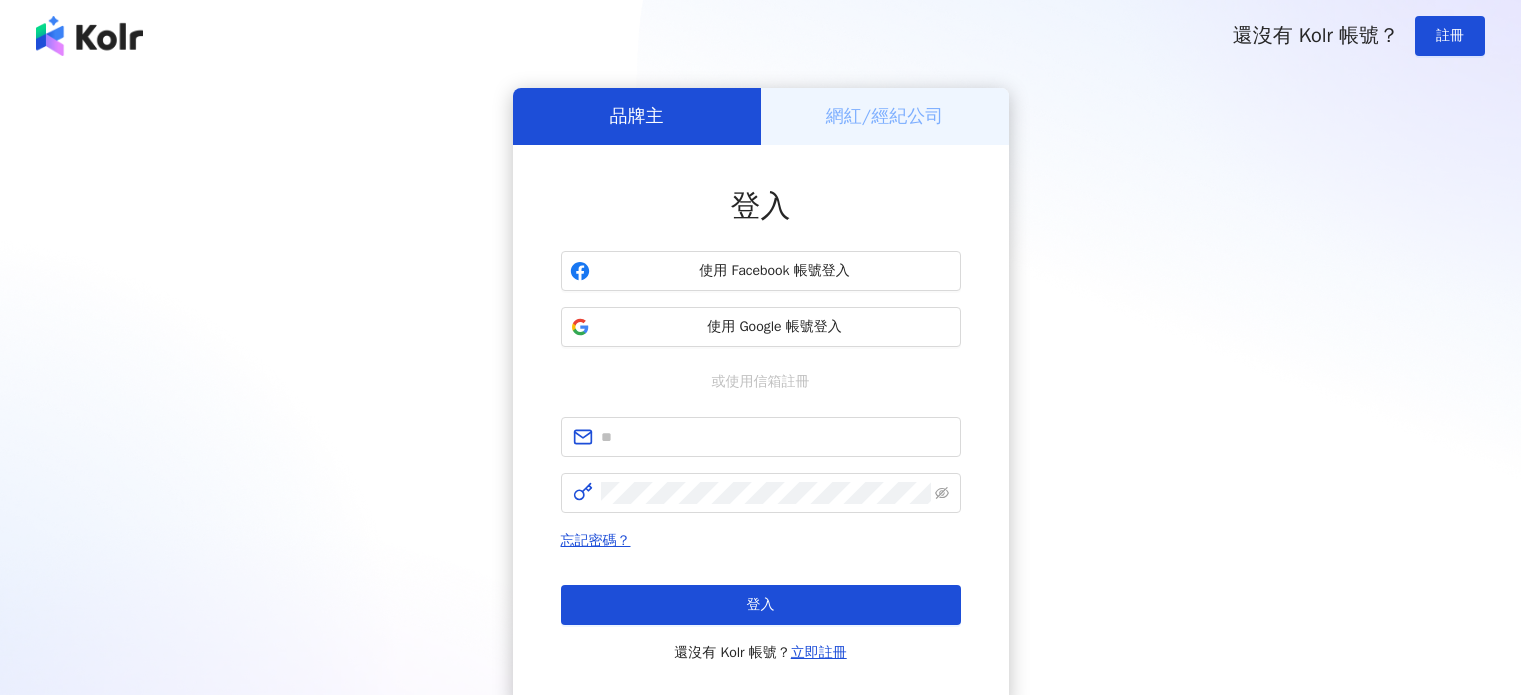scroll, scrollTop: 0, scrollLeft: 0, axis: both 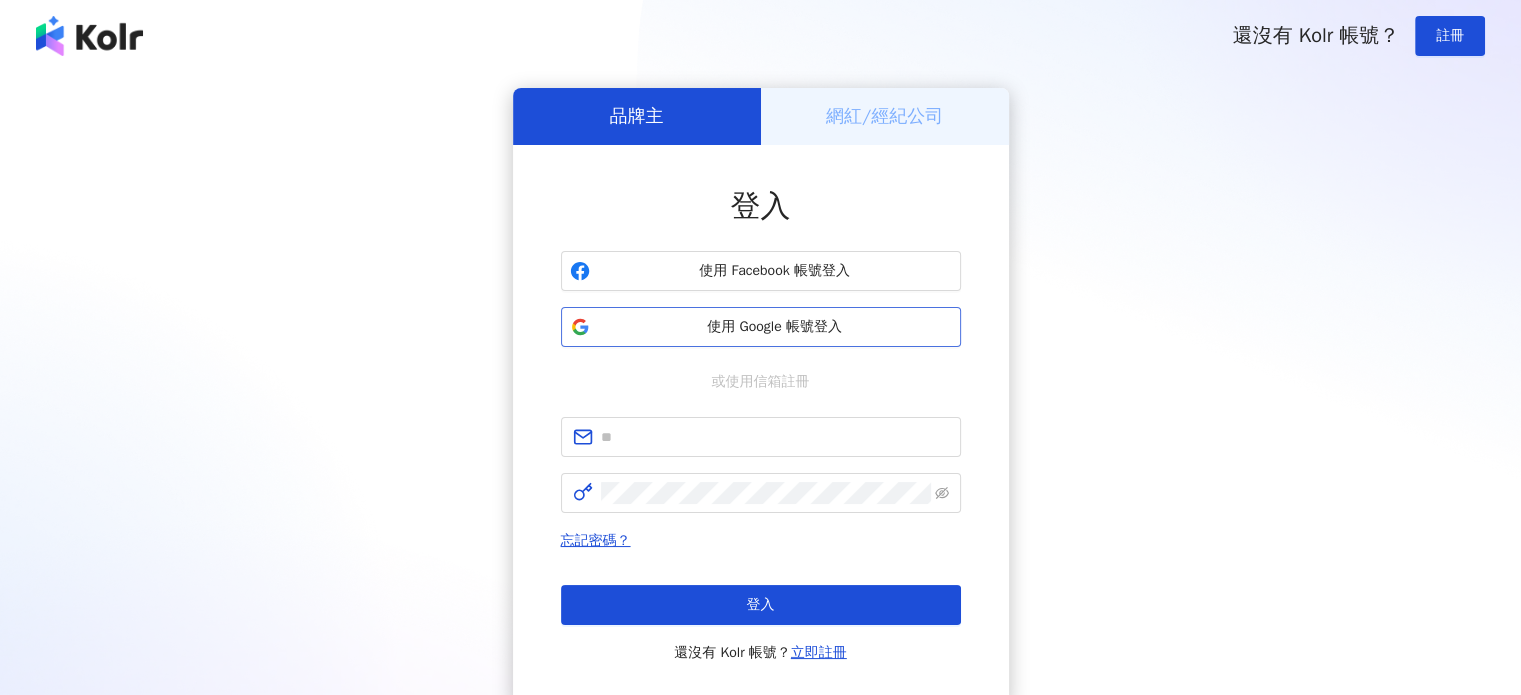 click on "使用 Google 帳號登入" at bounding box center (761, 327) 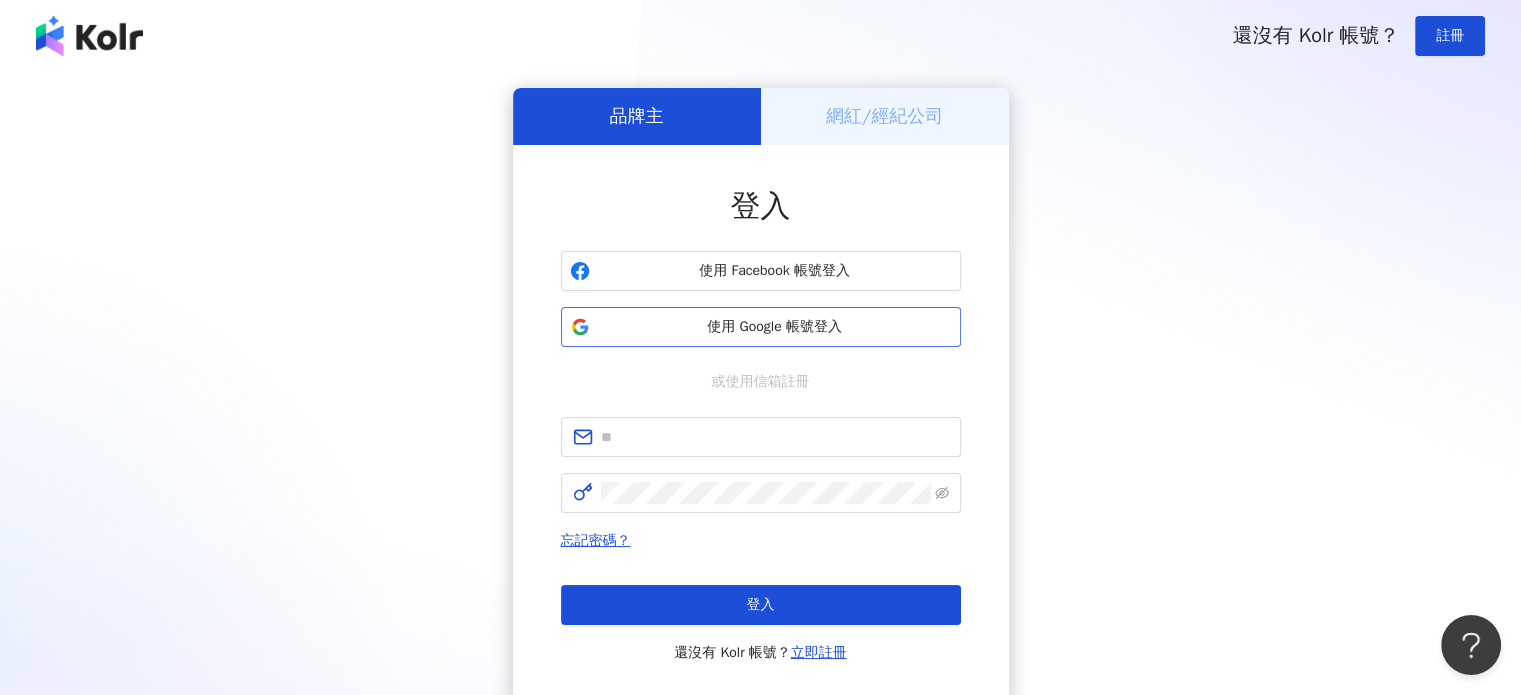 scroll, scrollTop: 0, scrollLeft: 0, axis: both 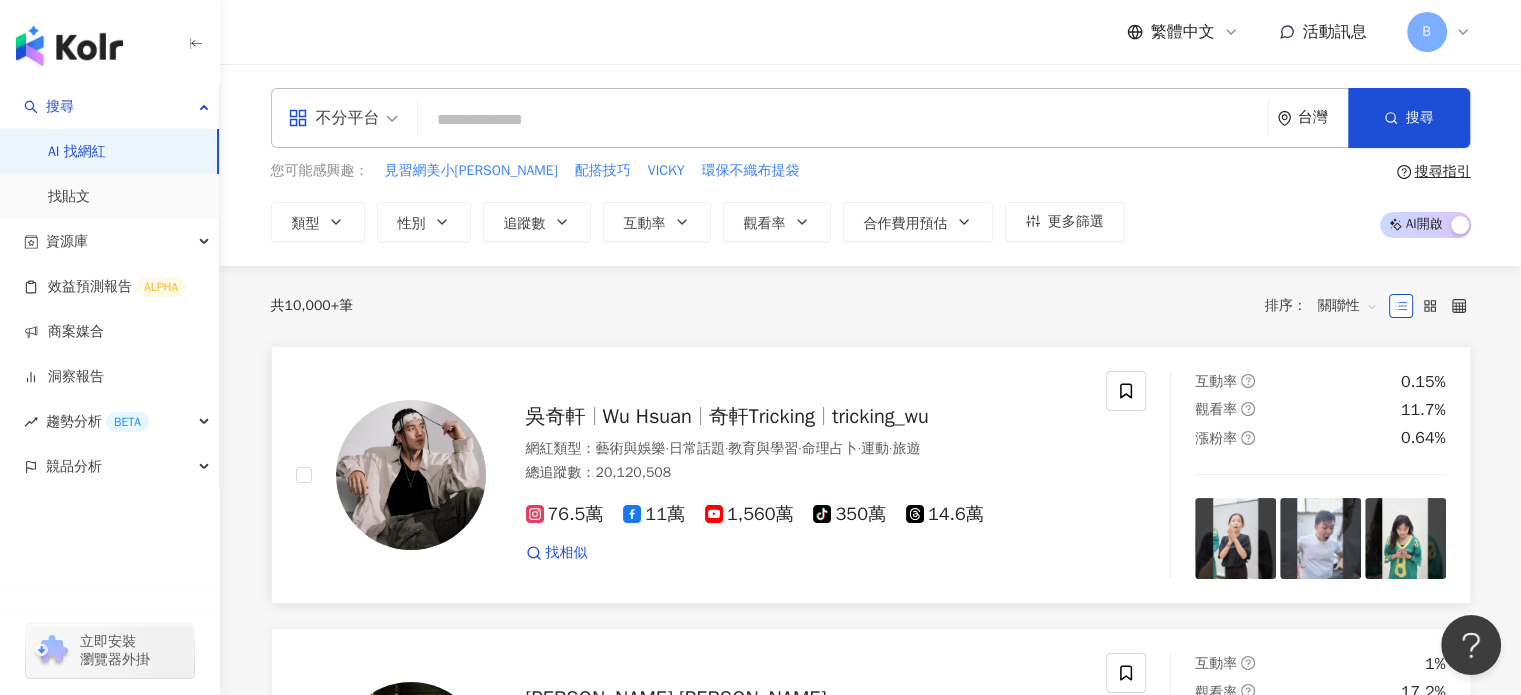 type on "**********" 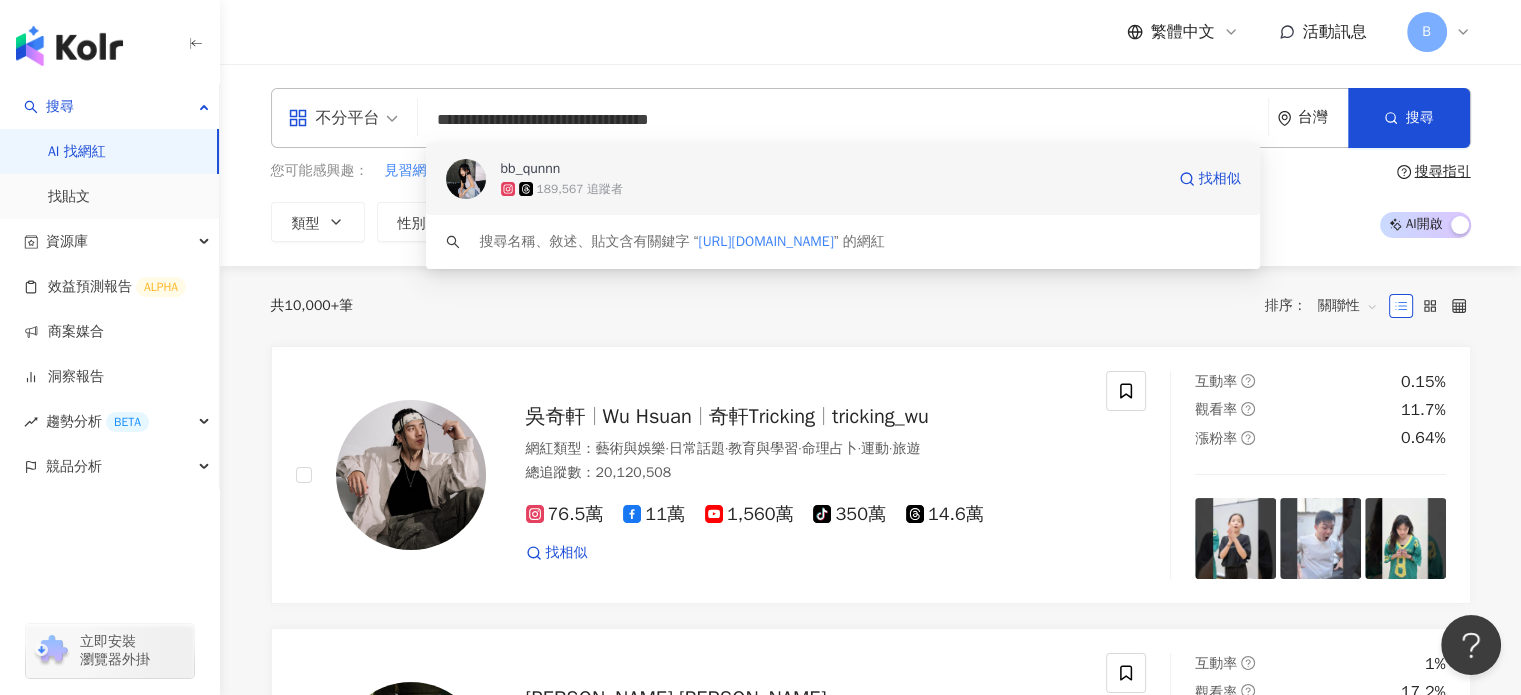 click on "189,567   追蹤者" at bounding box center (580, 189) 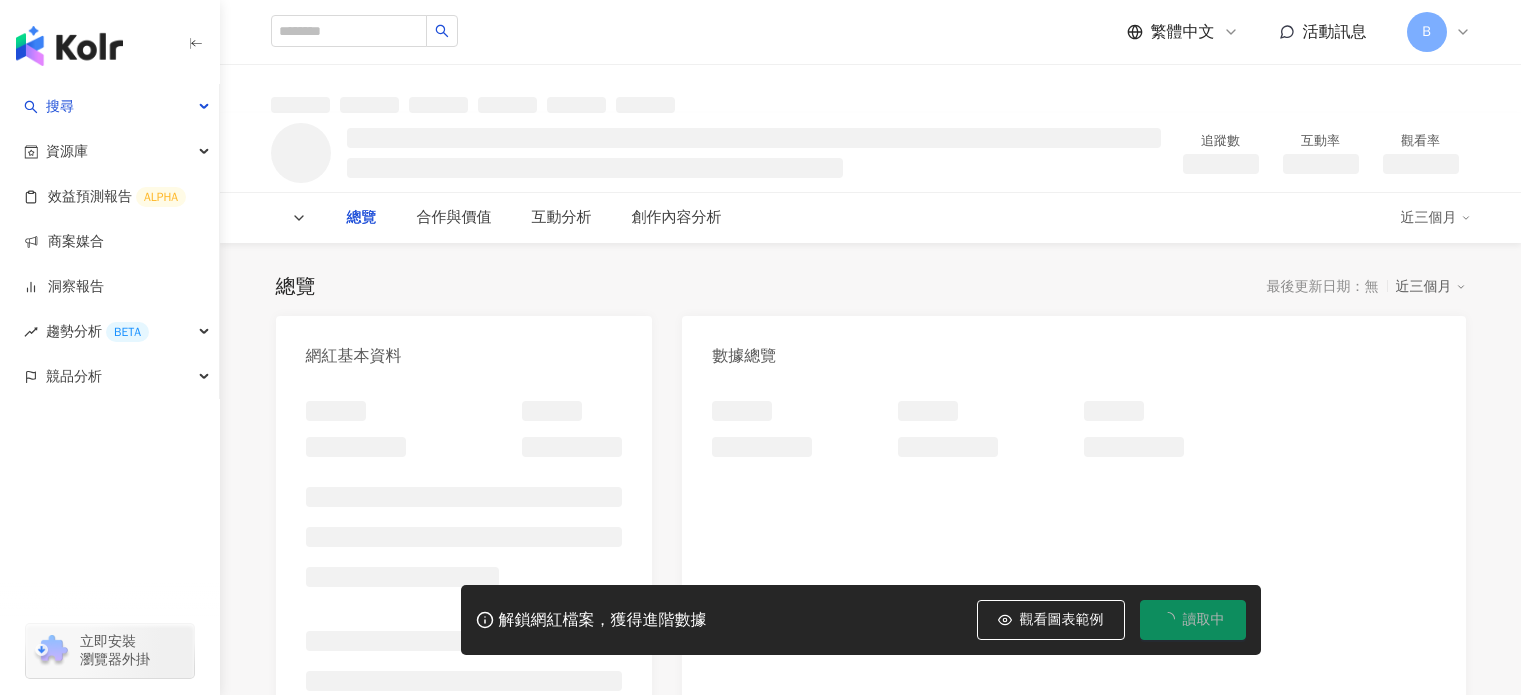 scroll, scrollTop: 0, scrollLeft: 0, axis: both 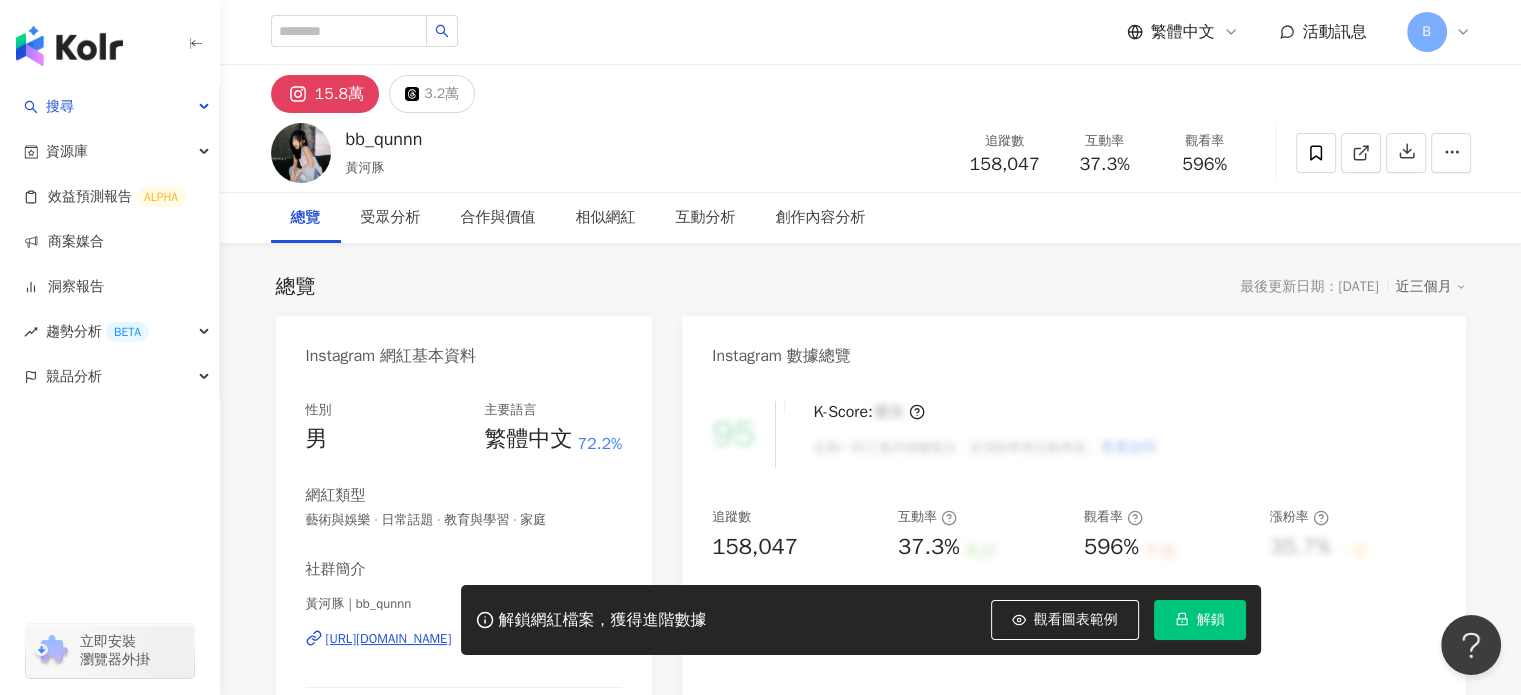 click on "解鎖" at bounding box center [1211, 620] 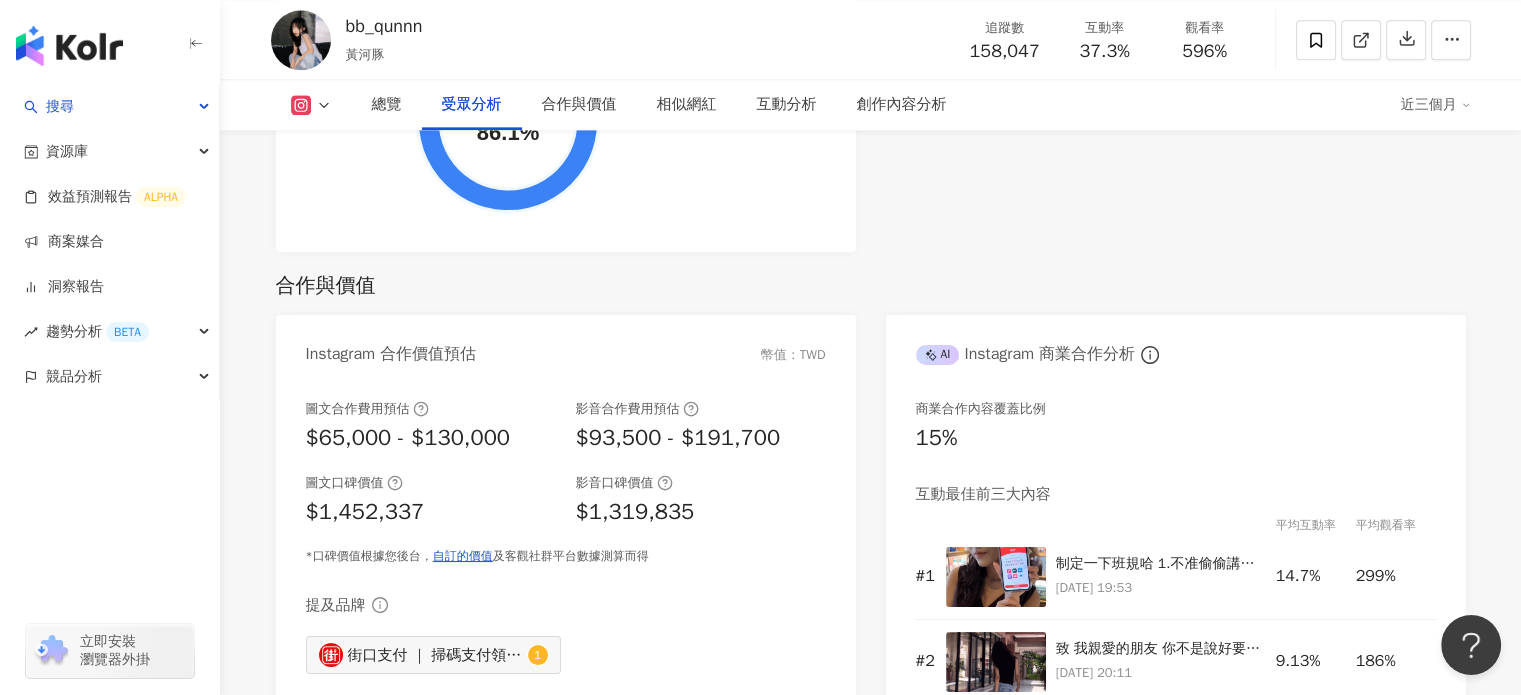 scroll, scrollTop: 2600, scrollLeft: 0, axis: vertical 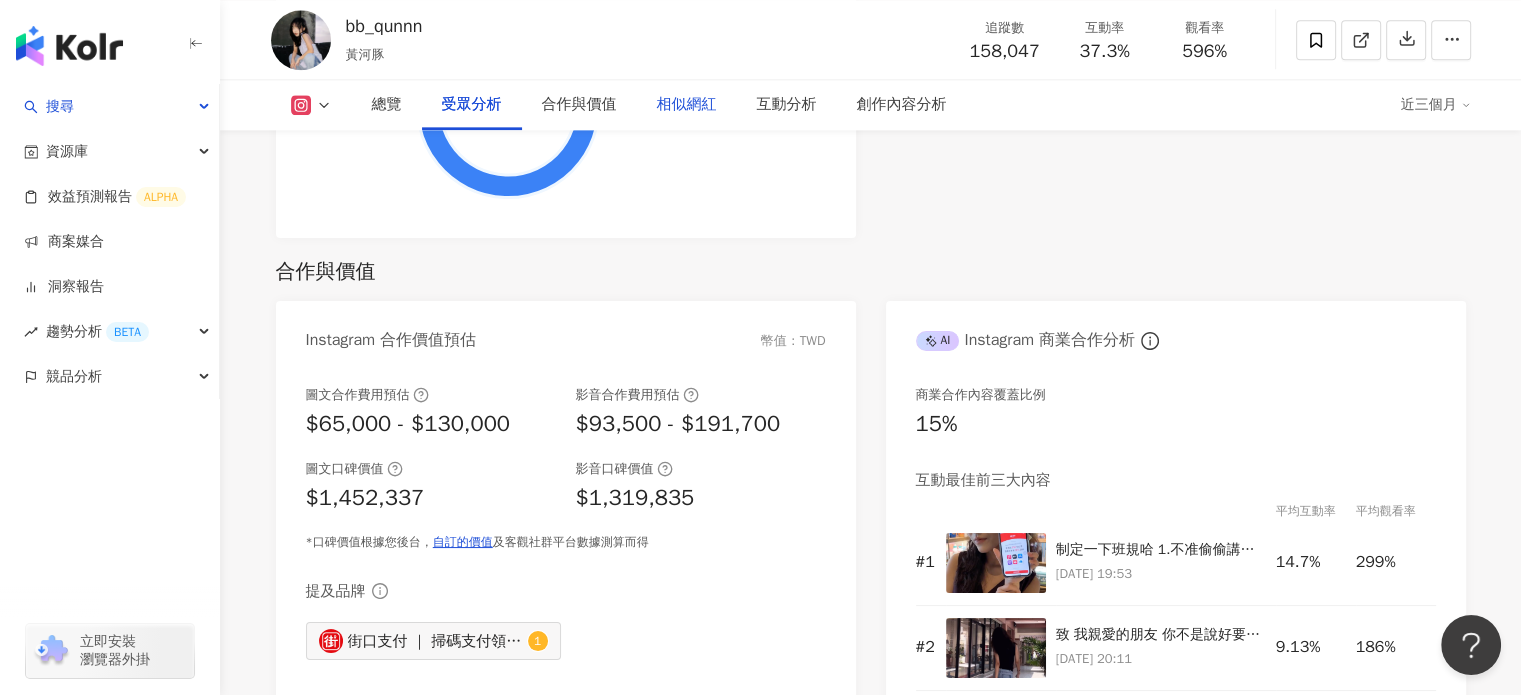 click on "相似網紅" at bounding box center (687, 105) 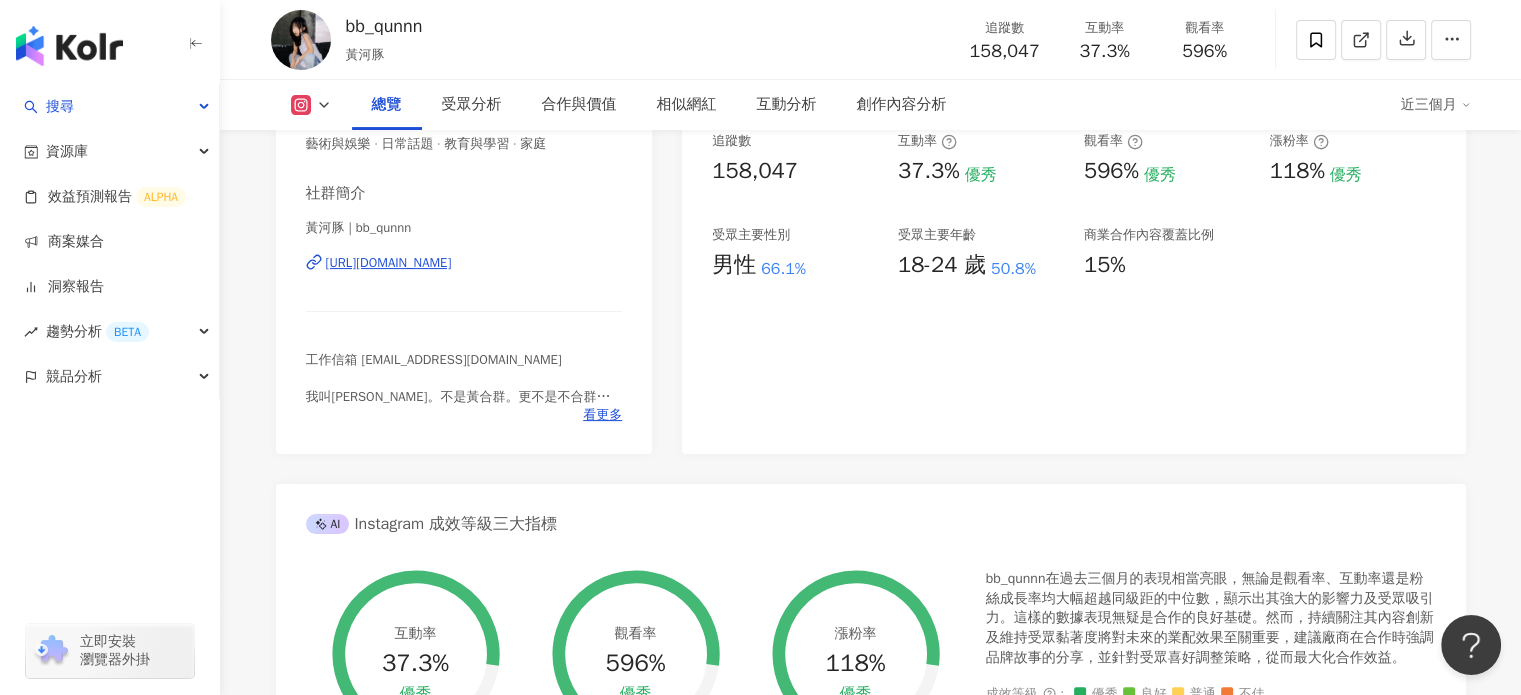 scroll, scrollTop: 0, scrollLeft: 0, axis: both 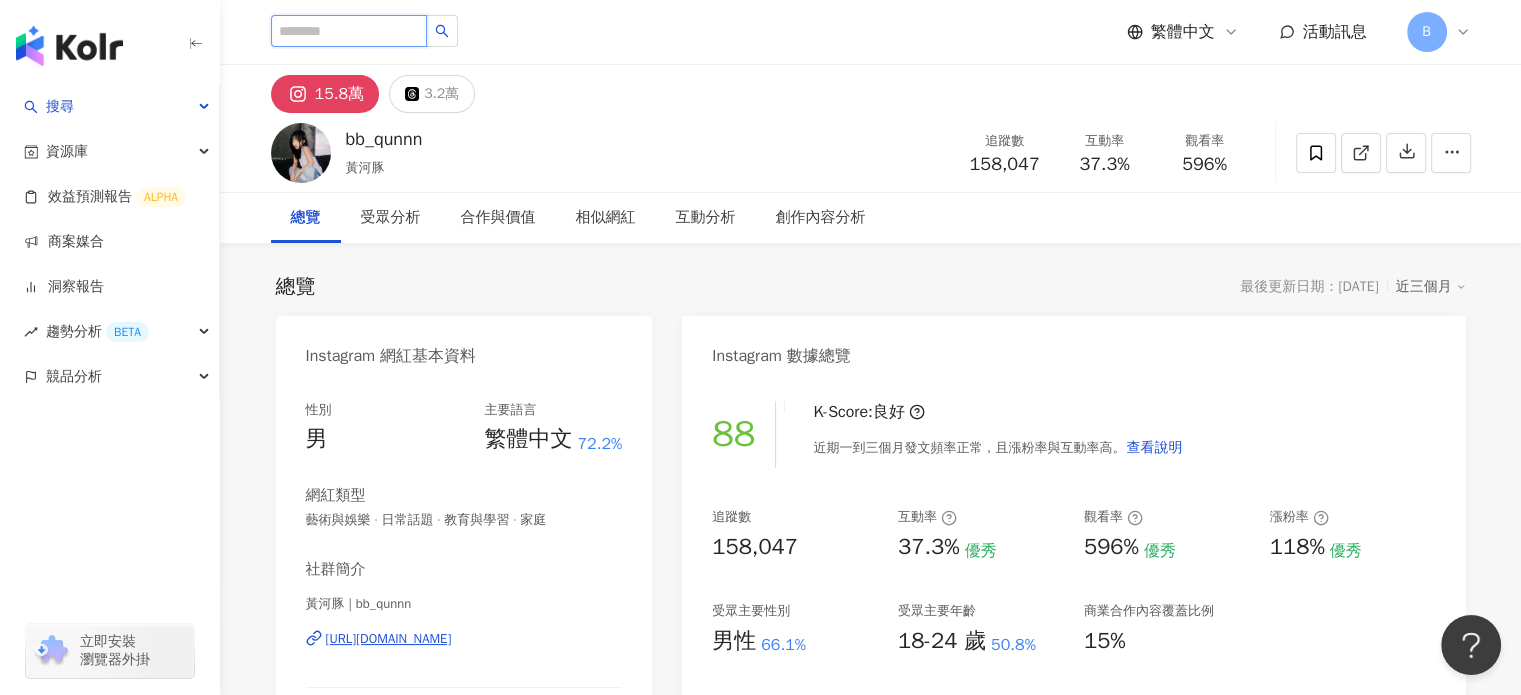 click at bounding box center [349, 31] 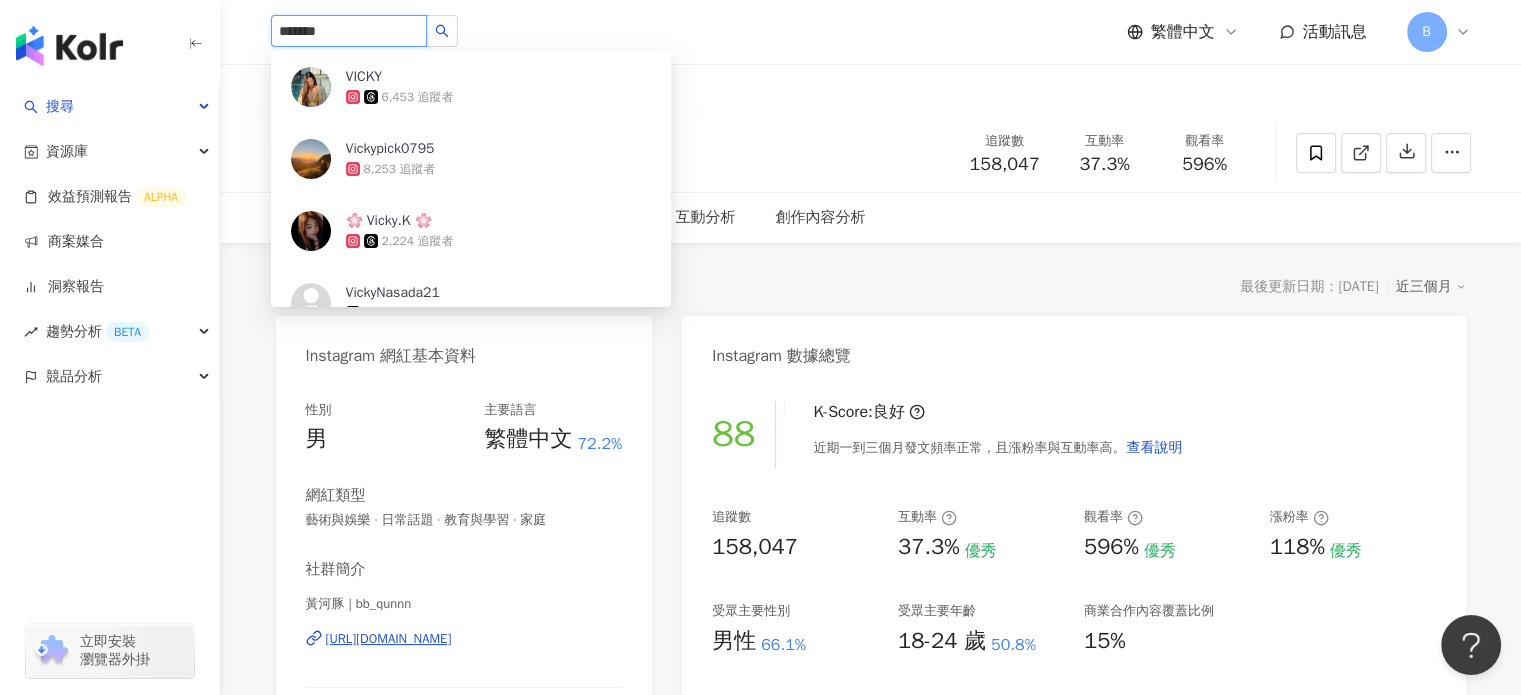 type on "*******" 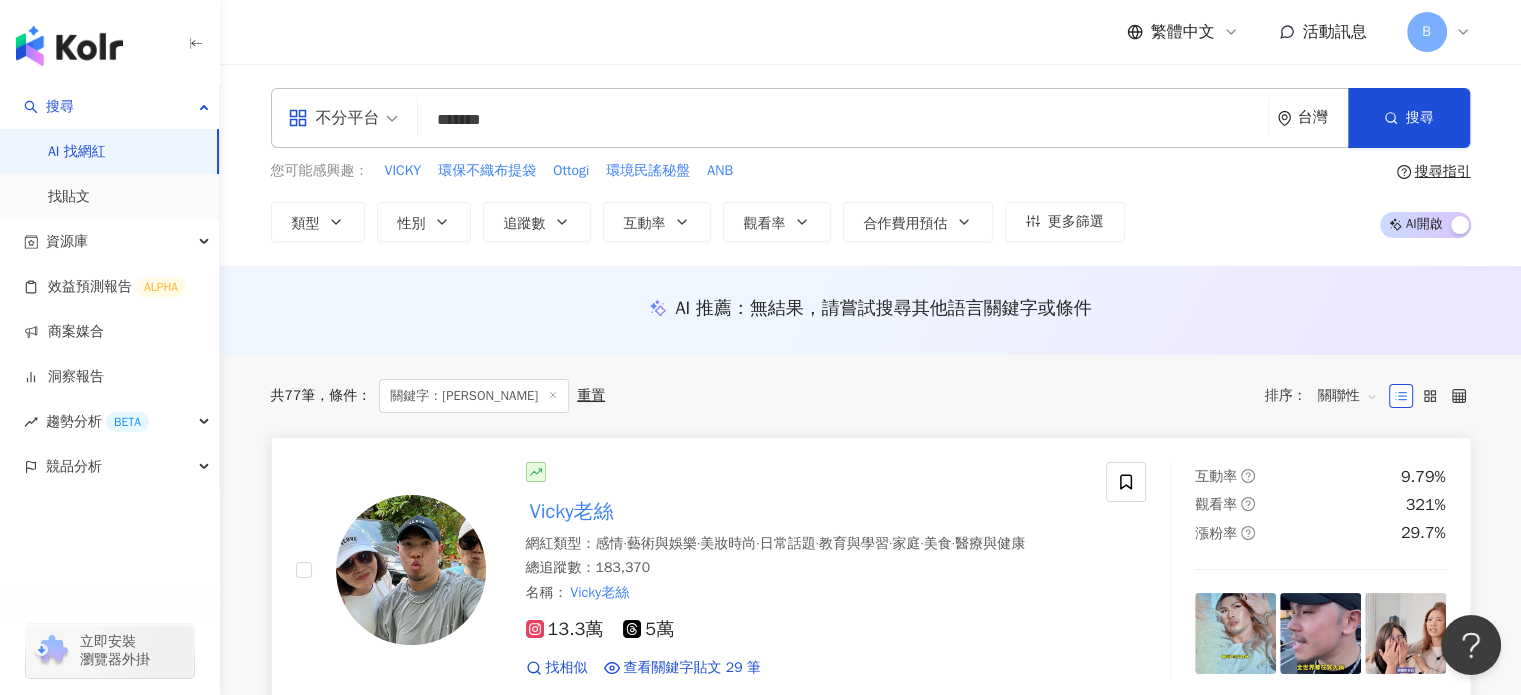 click on "Vicky老絲" at bounding box center [572, 511] 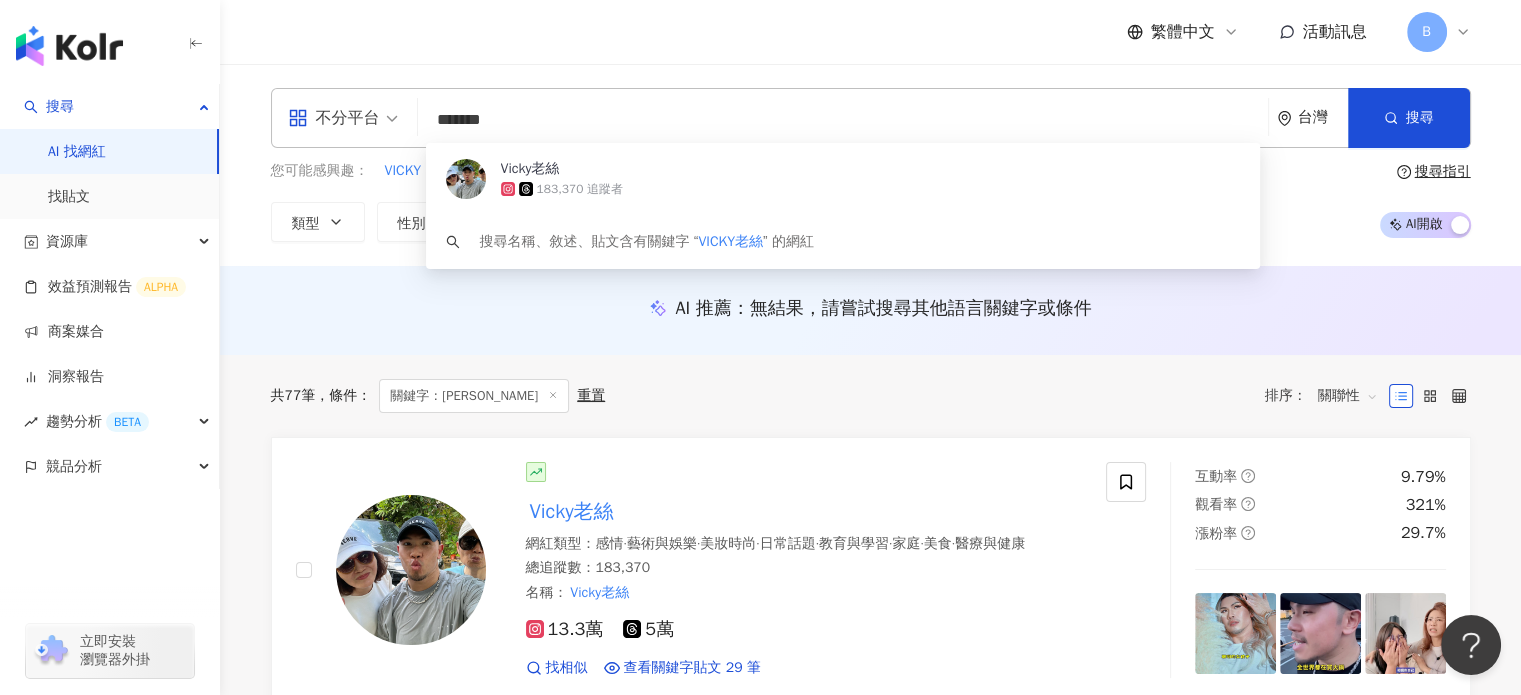 drag, startPoint x: 569, startPoint y: 117, endPoint x: 429, endPoint y: 119, distance: 140.01428 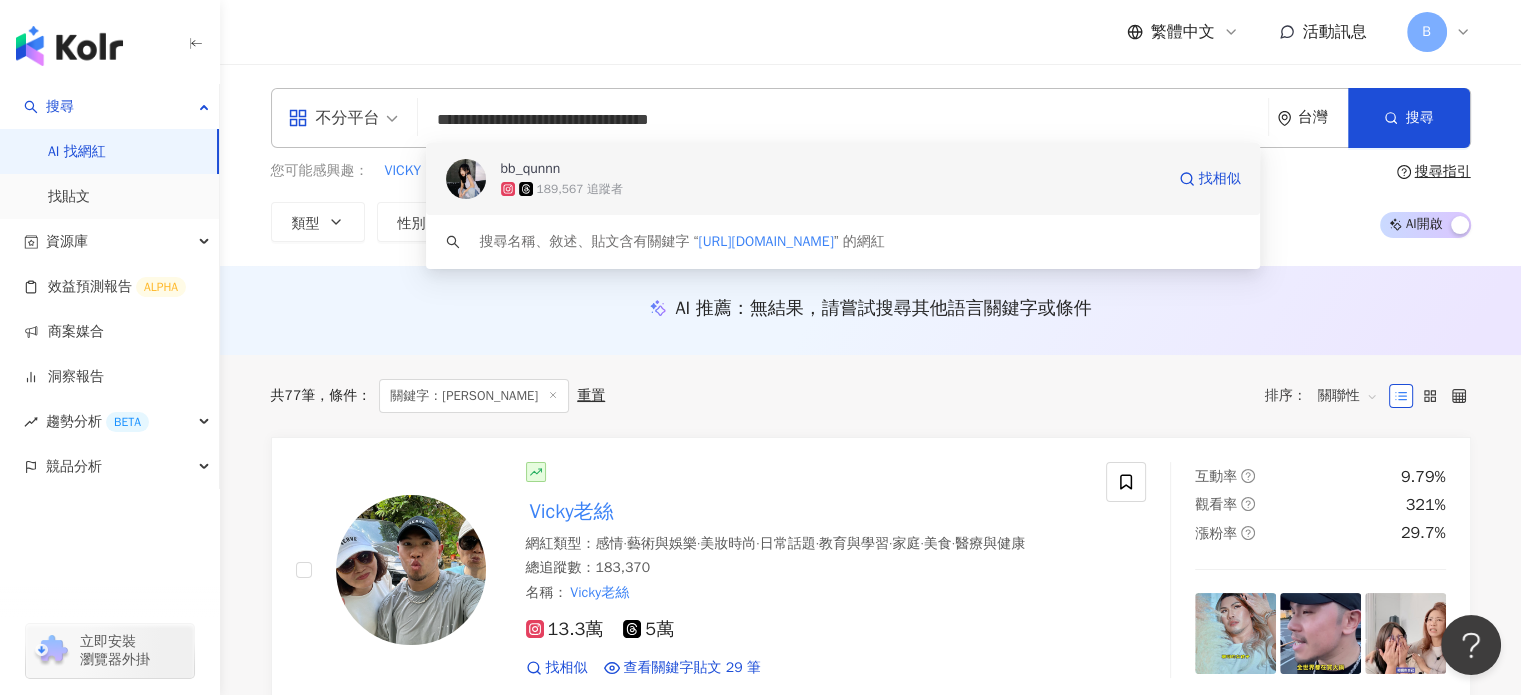 click on "189,567   追蹤者" at bounding box center [832, 189] 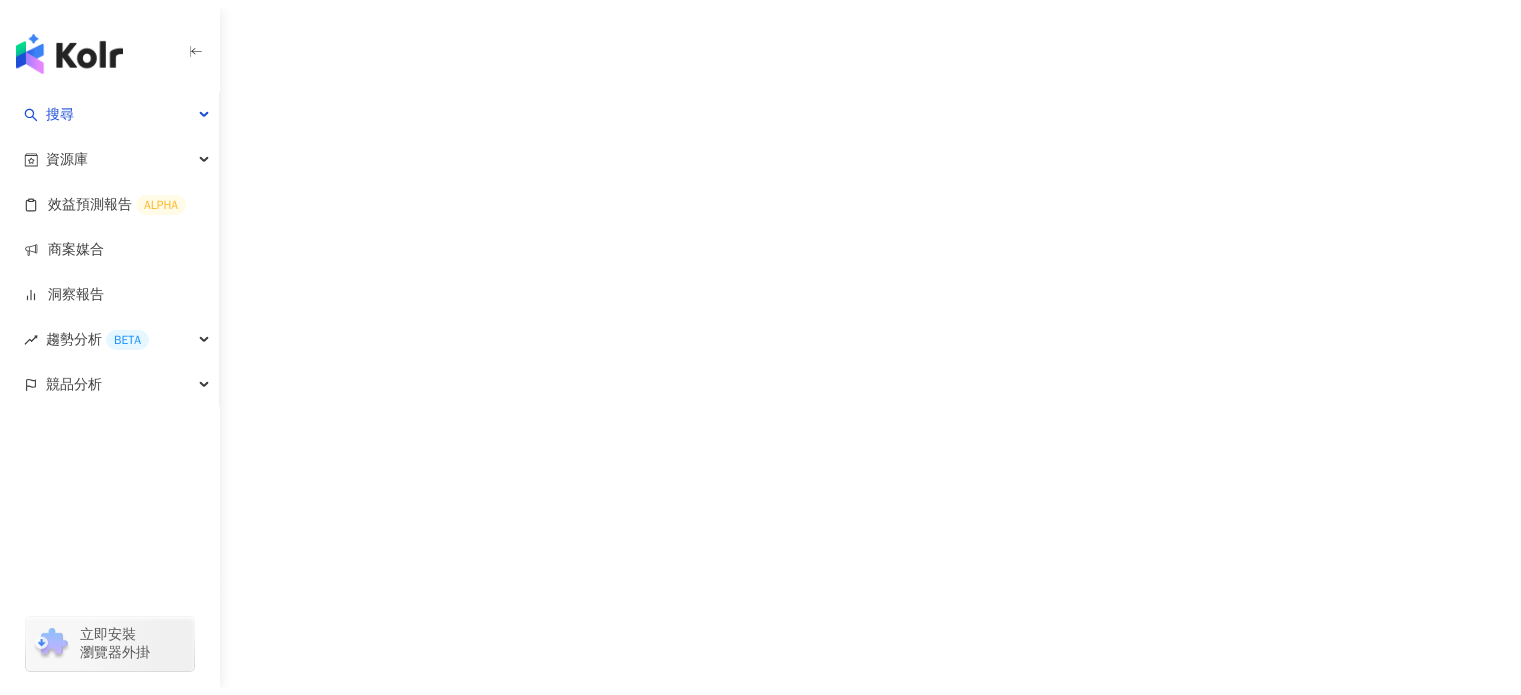 scroll, scrollTop: 0, scrollLeft: 0, axis: both 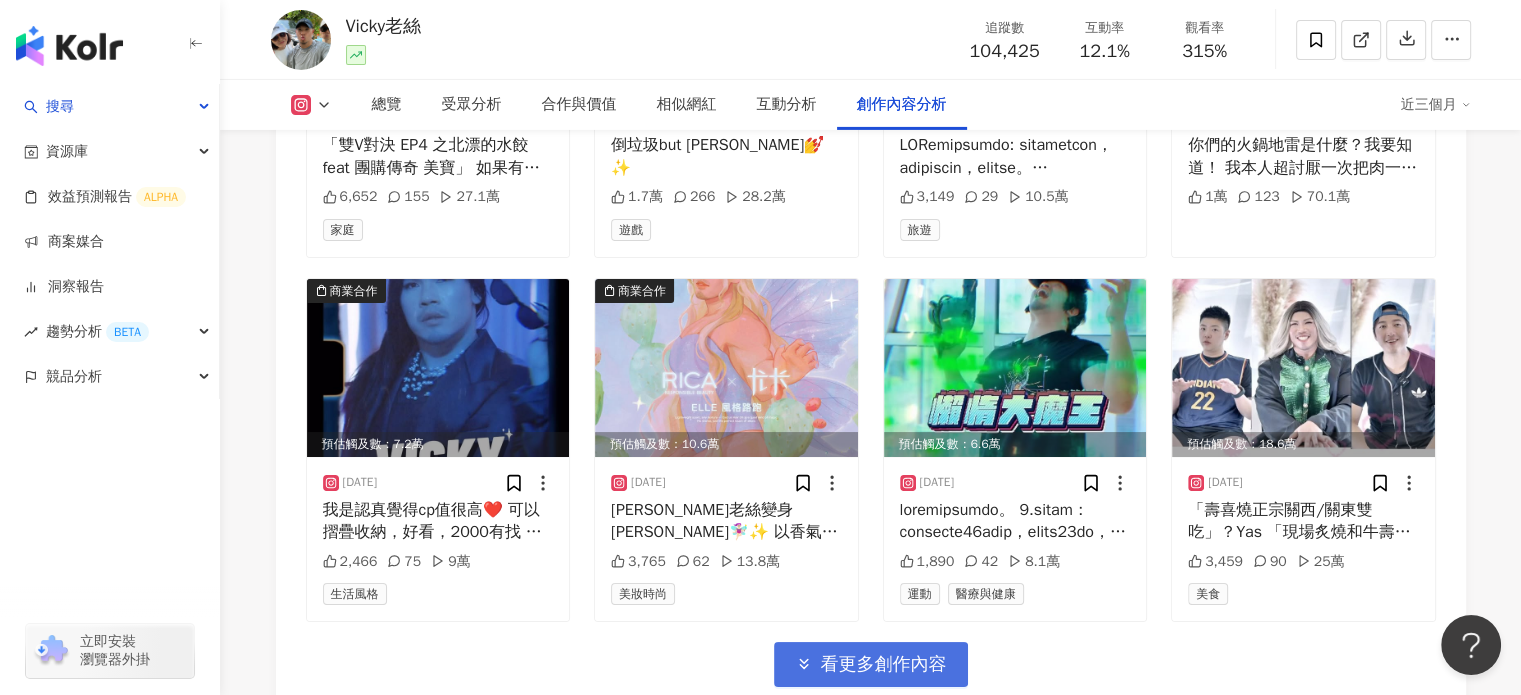 click on "看更多創作內容" at bounding box center [884, 665] 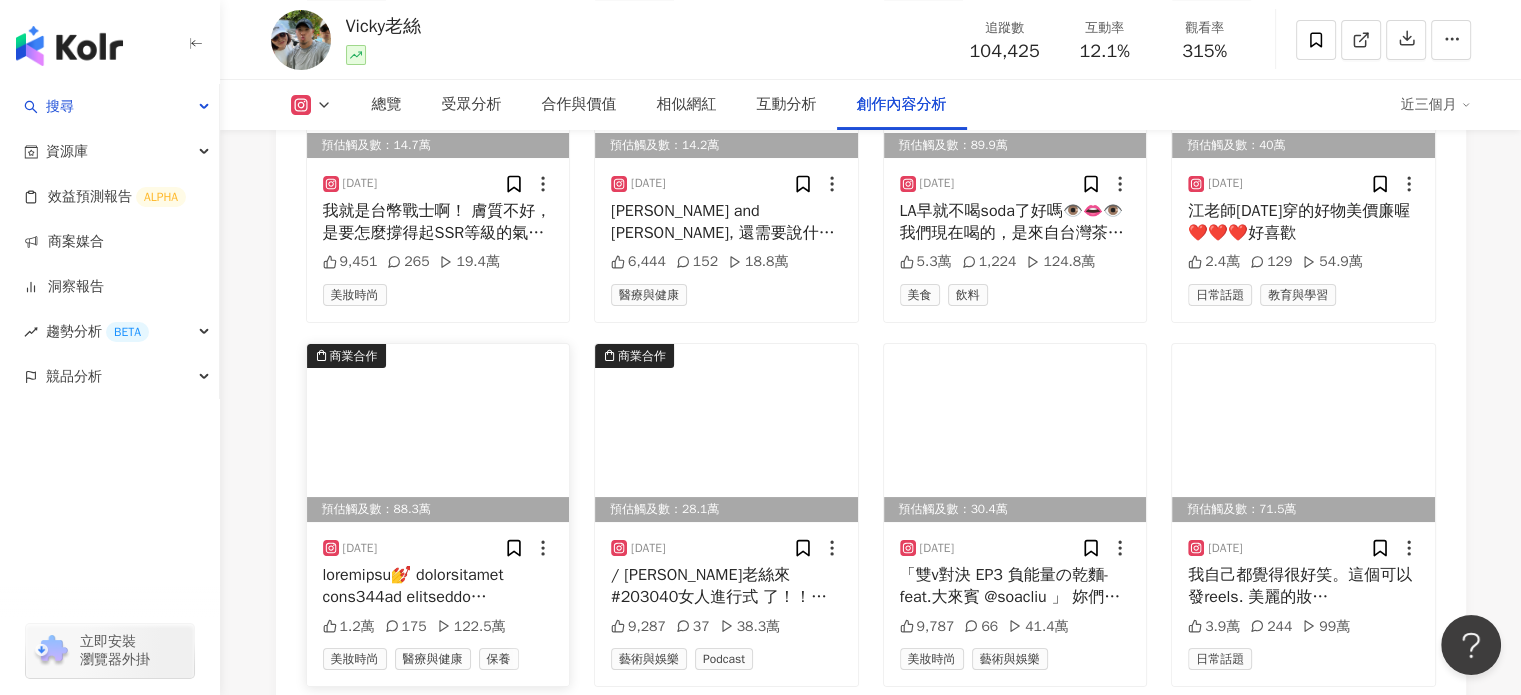 scroll, scrollTop: 7900, scrollLeft: 0, axis: vertical 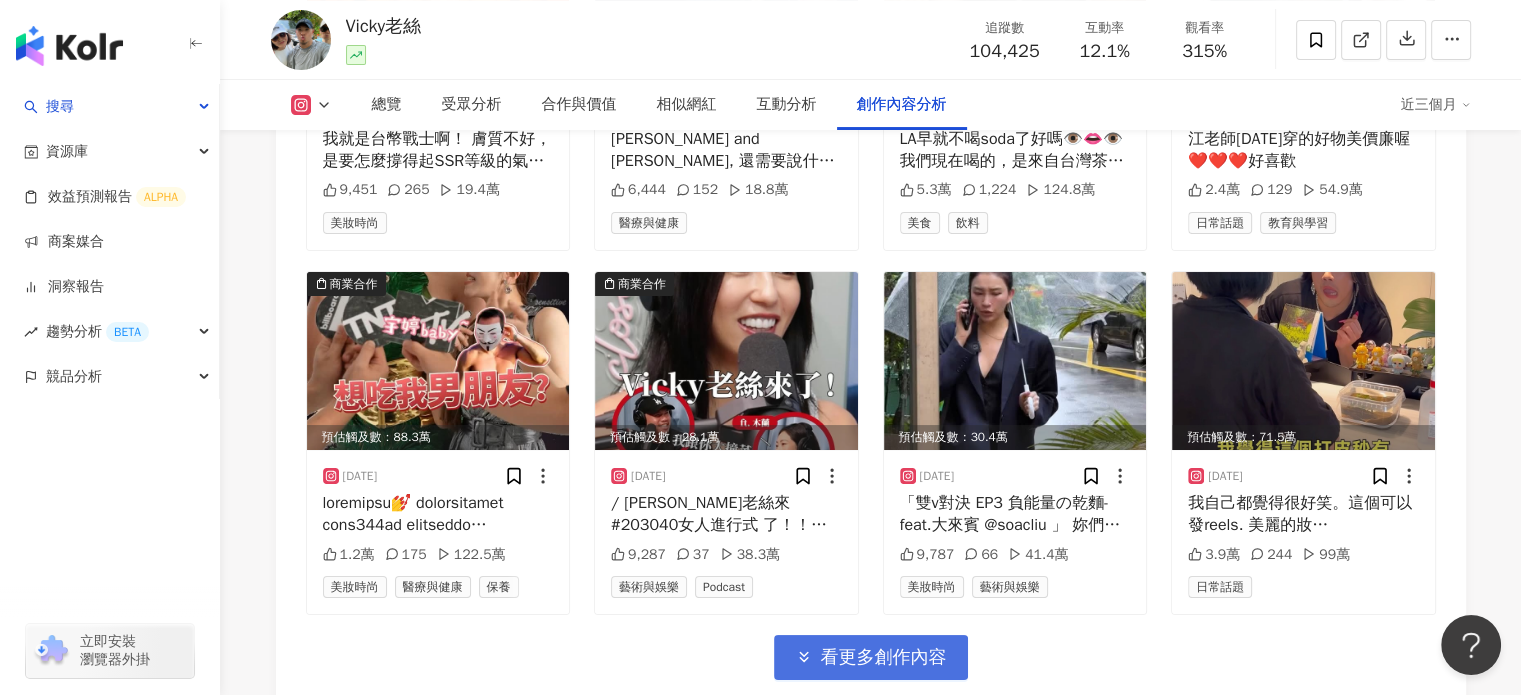 click on "看更多創作內容" at bounding box center [871, 657] 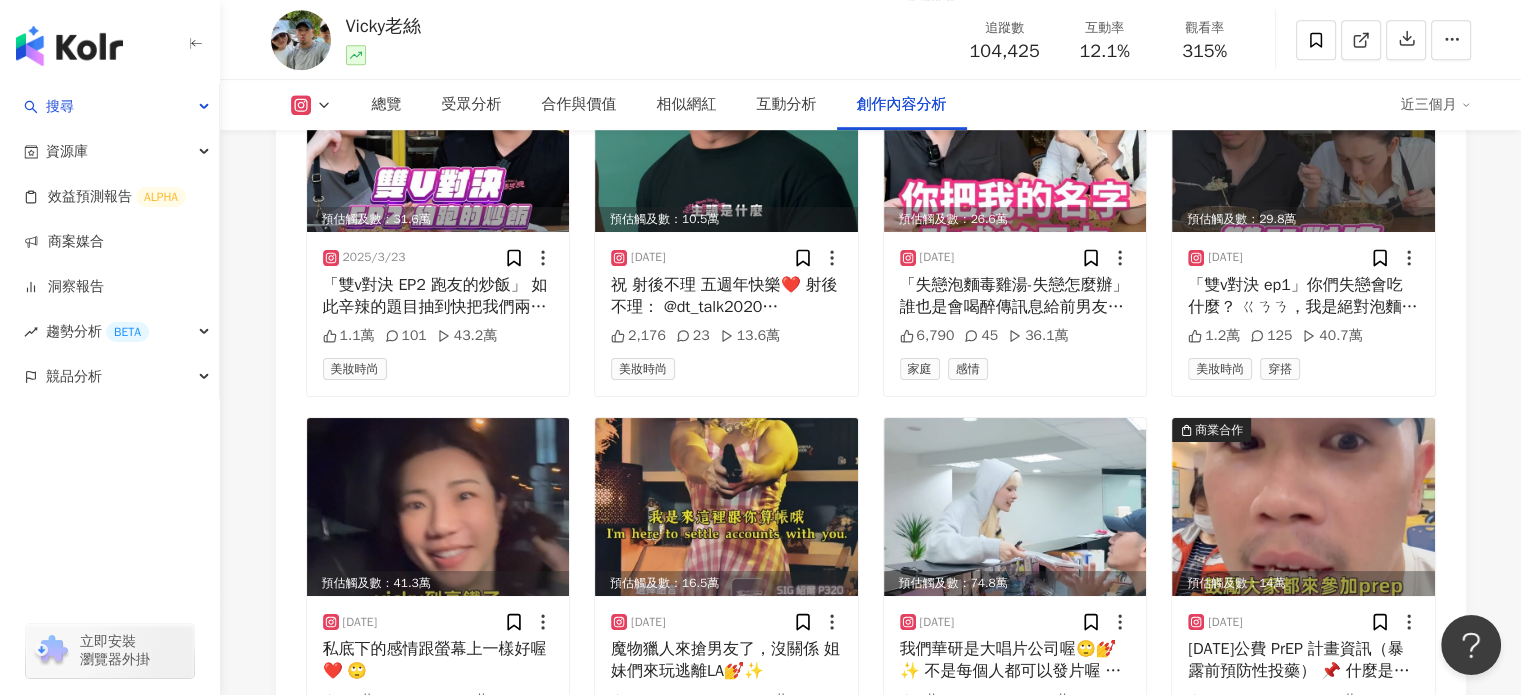 scroll, scrollTop: 9000, scrollLeft: 0, axis: vertical 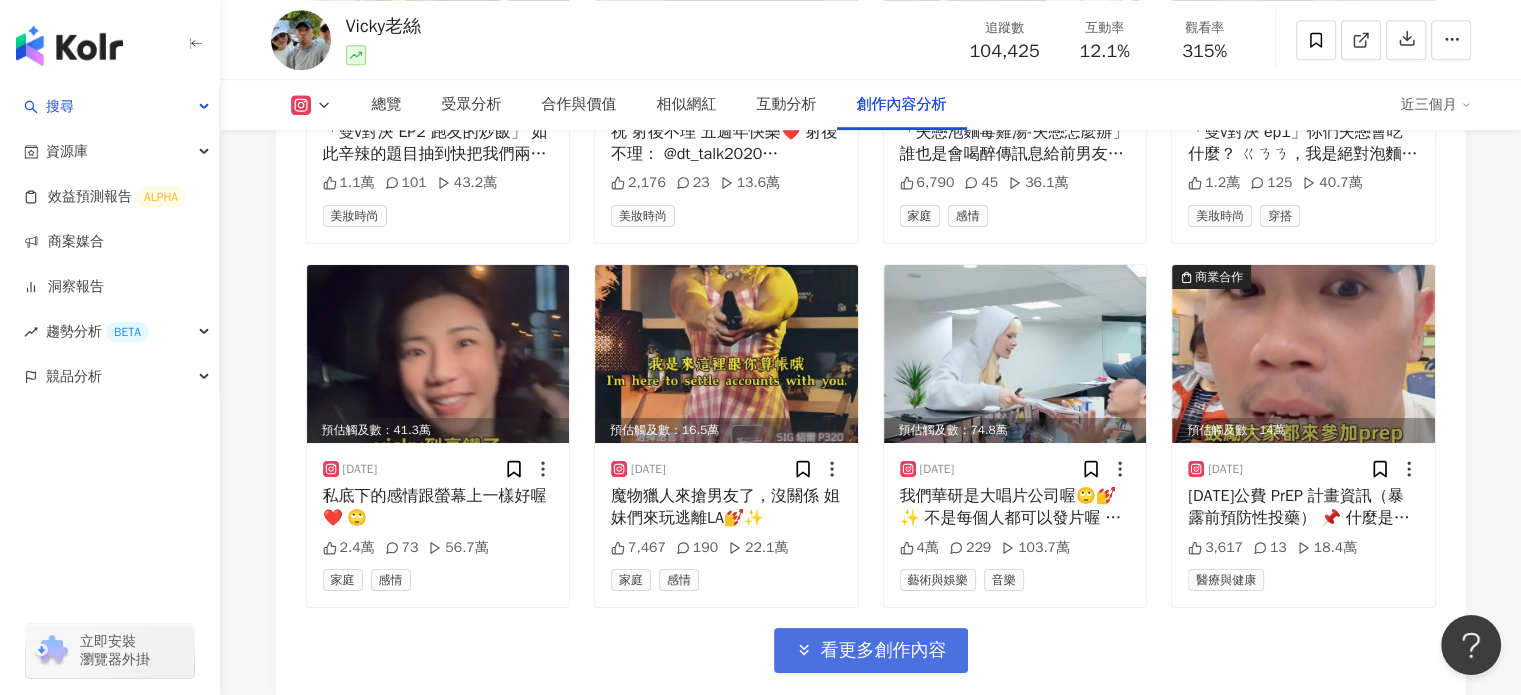 click on "看更多創作內容" at bounding box center [884, 651] 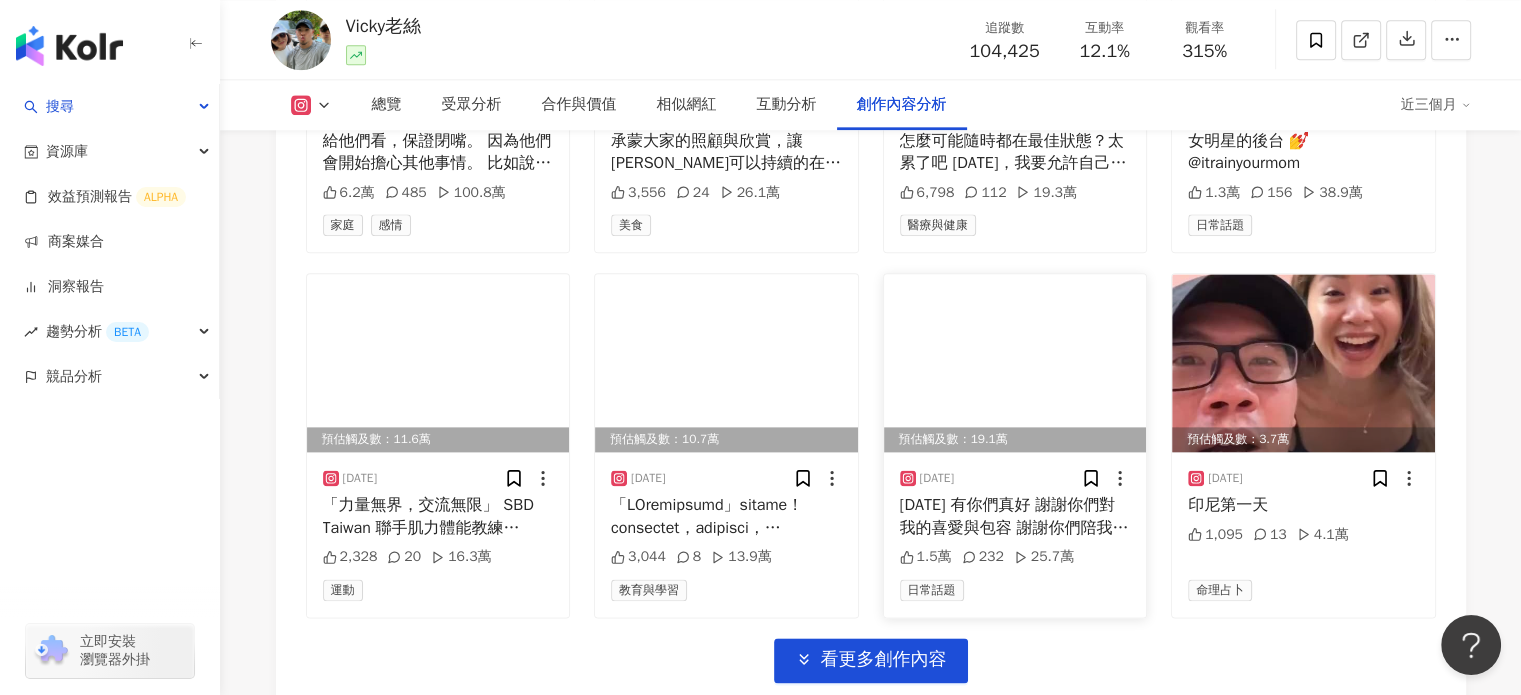scroll, scrollTop: 10100, scrollLeft: 0, axis: vertical 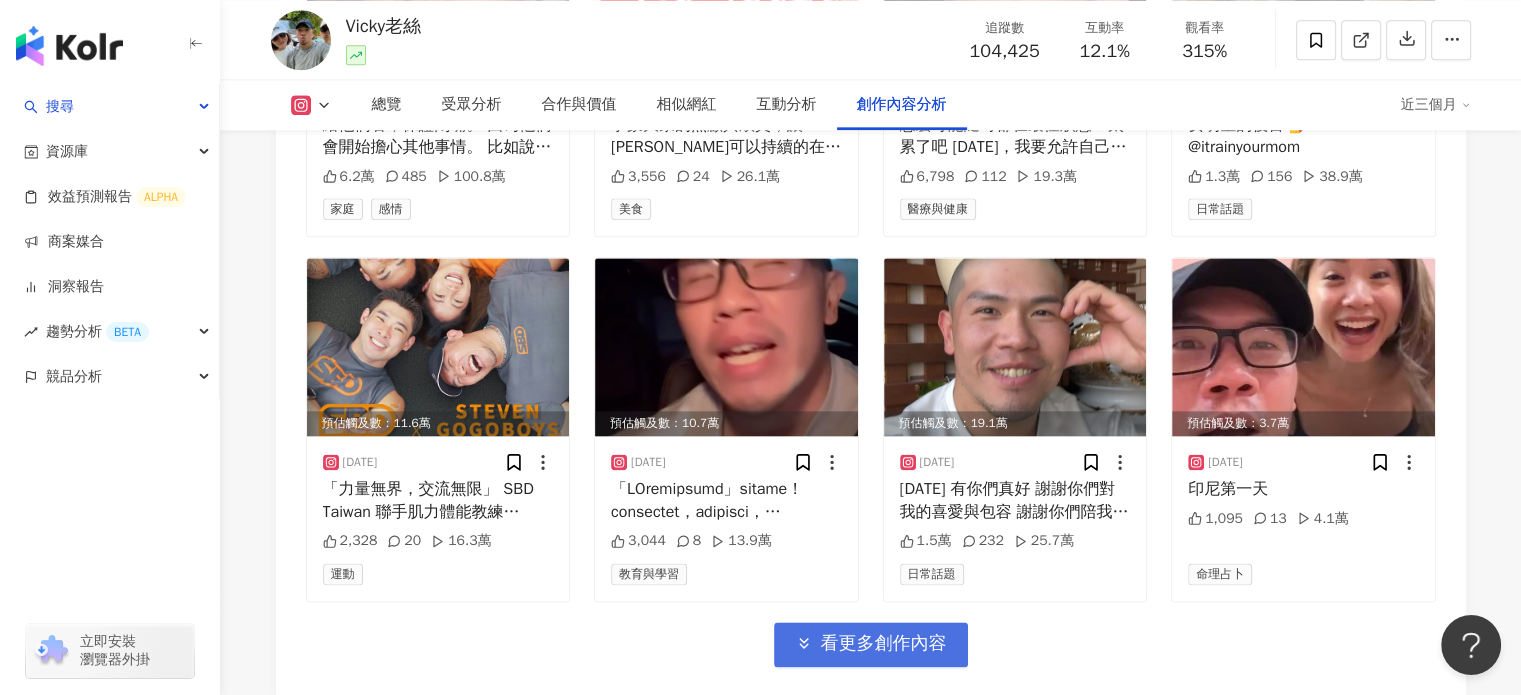 click on "看更多創作內容" at bounding box center [884, 644] 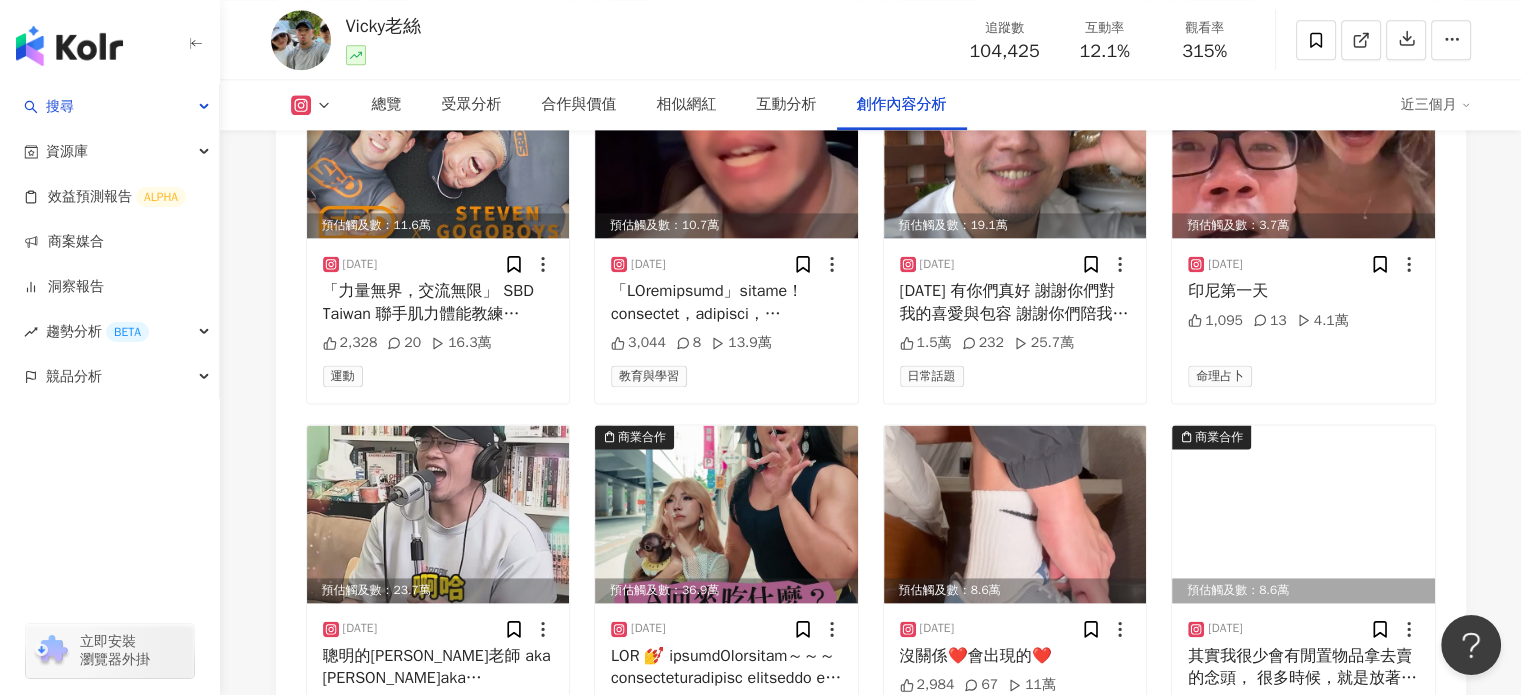 scroll, scrollTop: 10300, scrollLeft: 0, axis: vertical 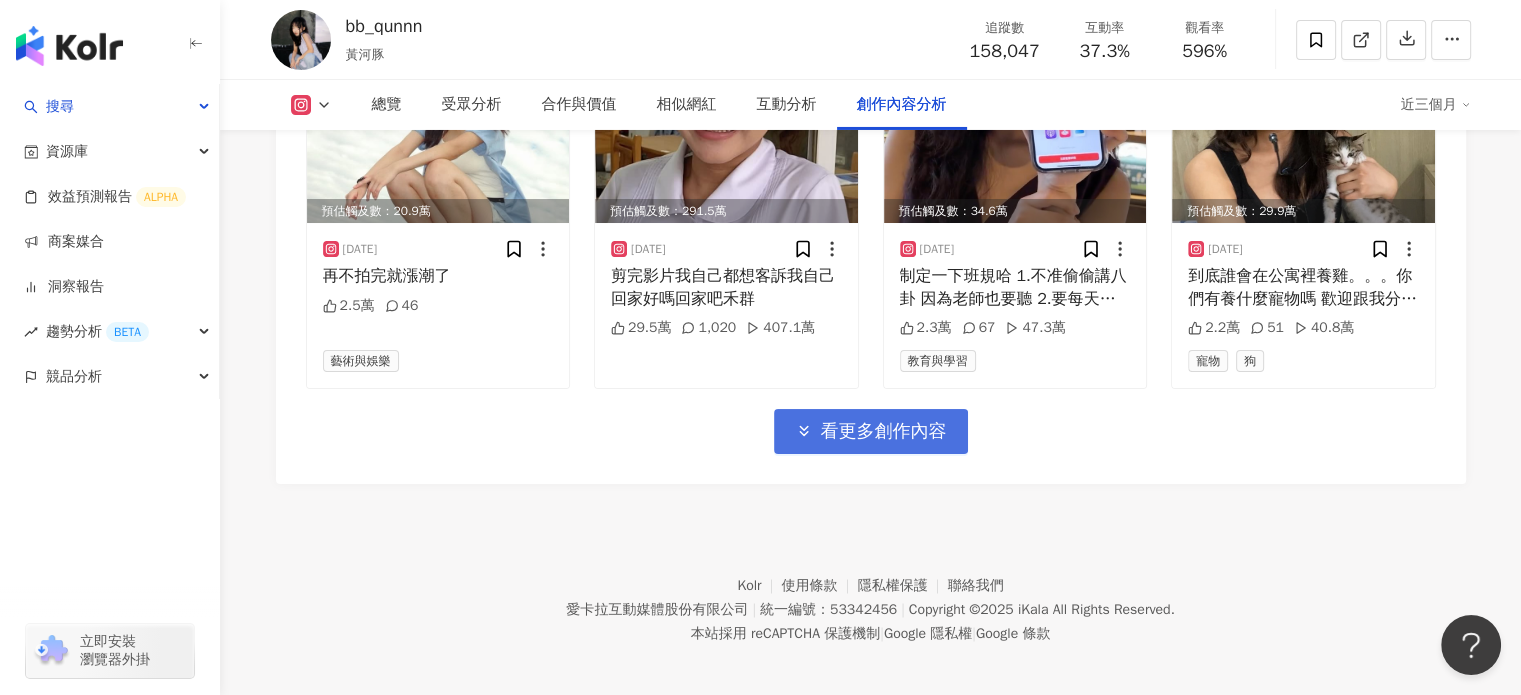 click on "看更多創作內容" at bounding box center (884, 432) 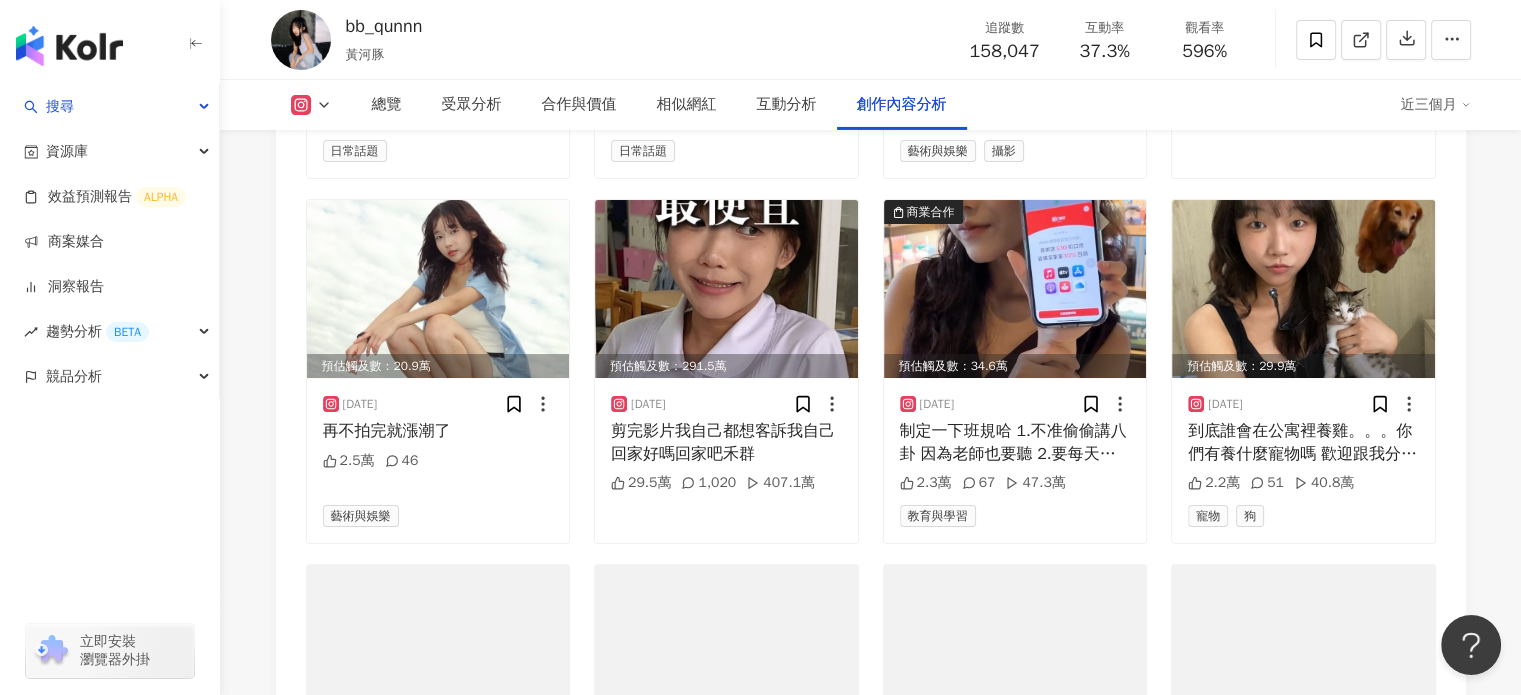 scroll, scrollTop: 6931, scrollLeft: 0, axis: vertical 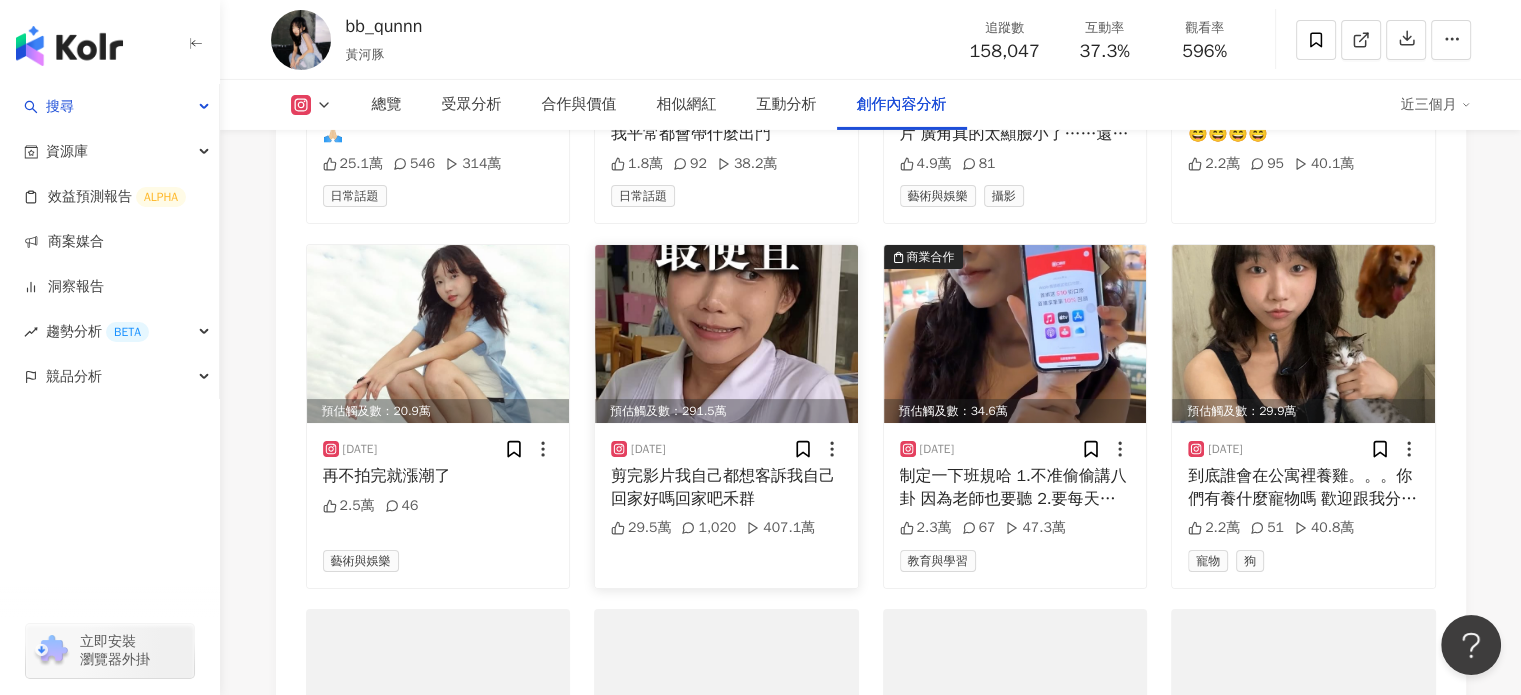 click at bounding box center [726, 334] 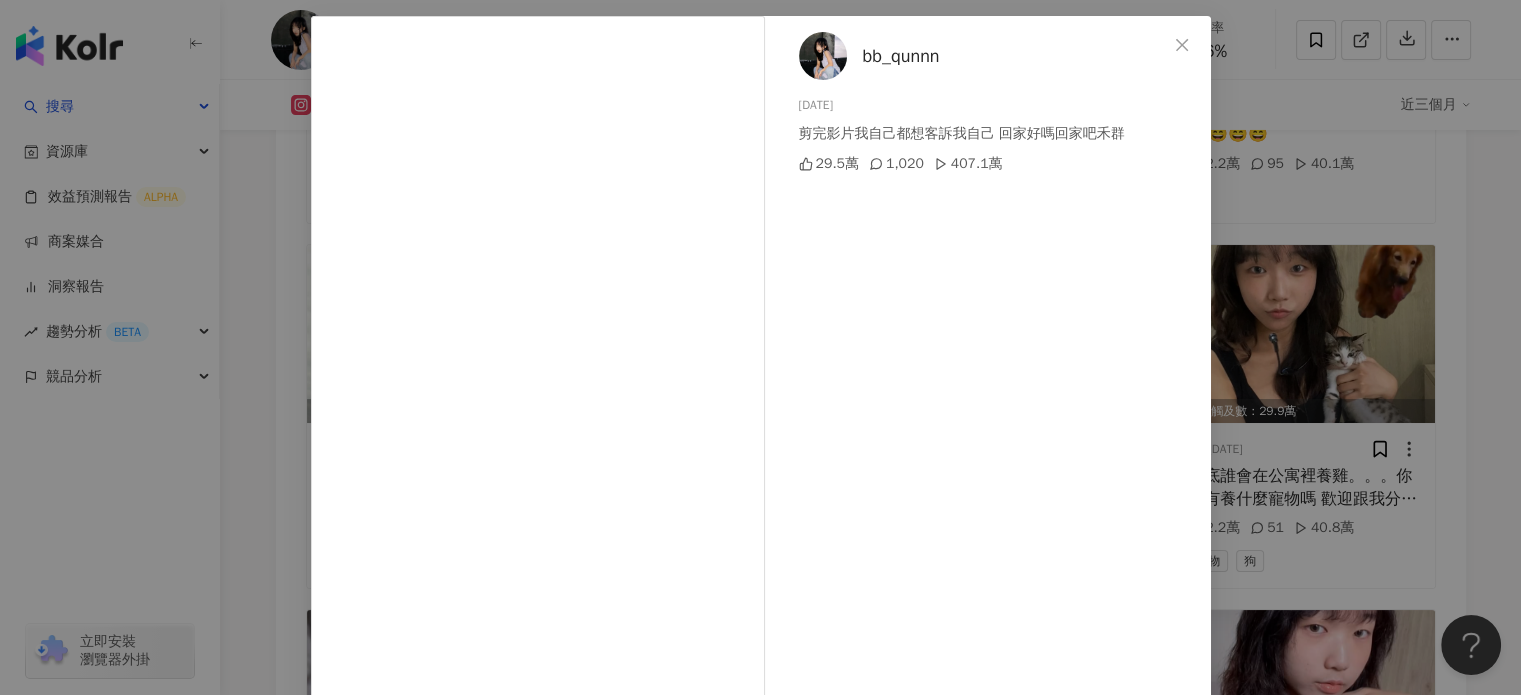 scroll, scrollTop: 100, scrollLeft: 0, axis: vertical 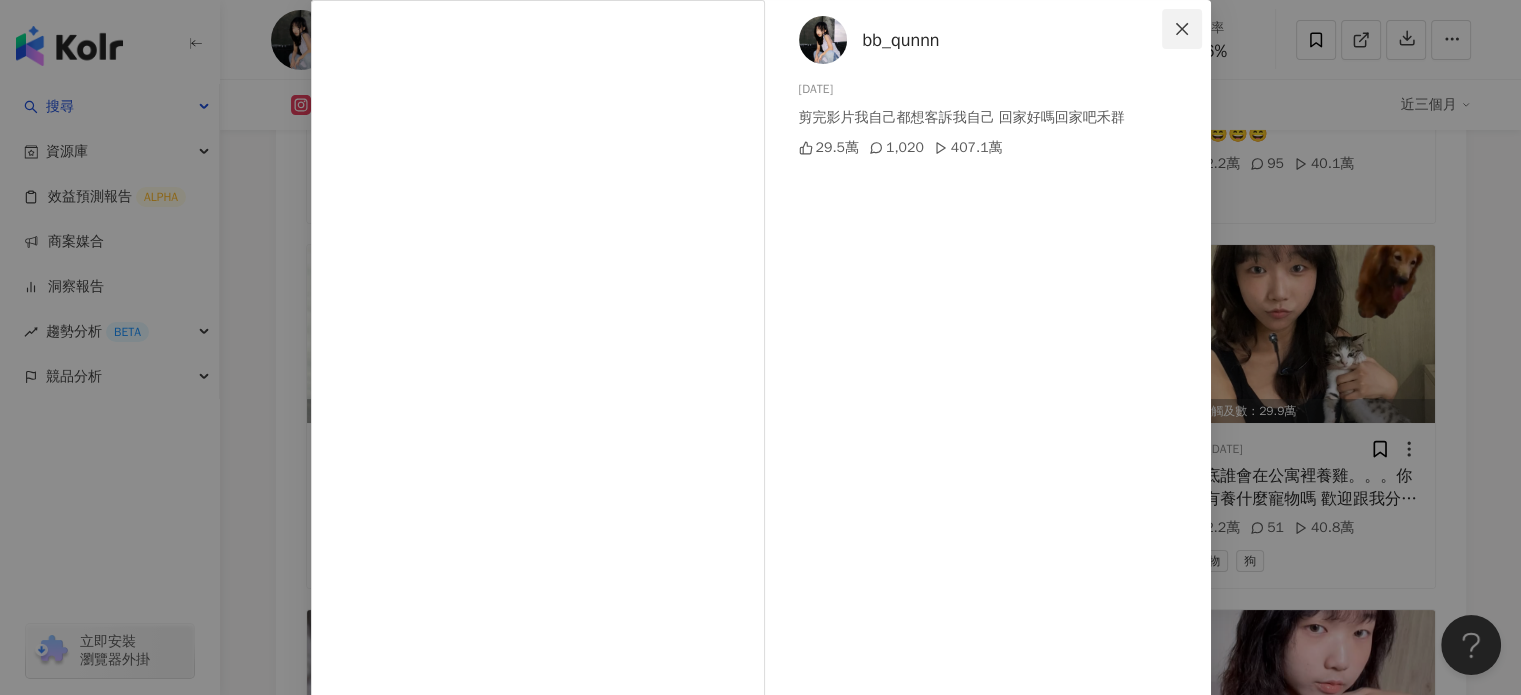 click at bounding box center (1182, 29) 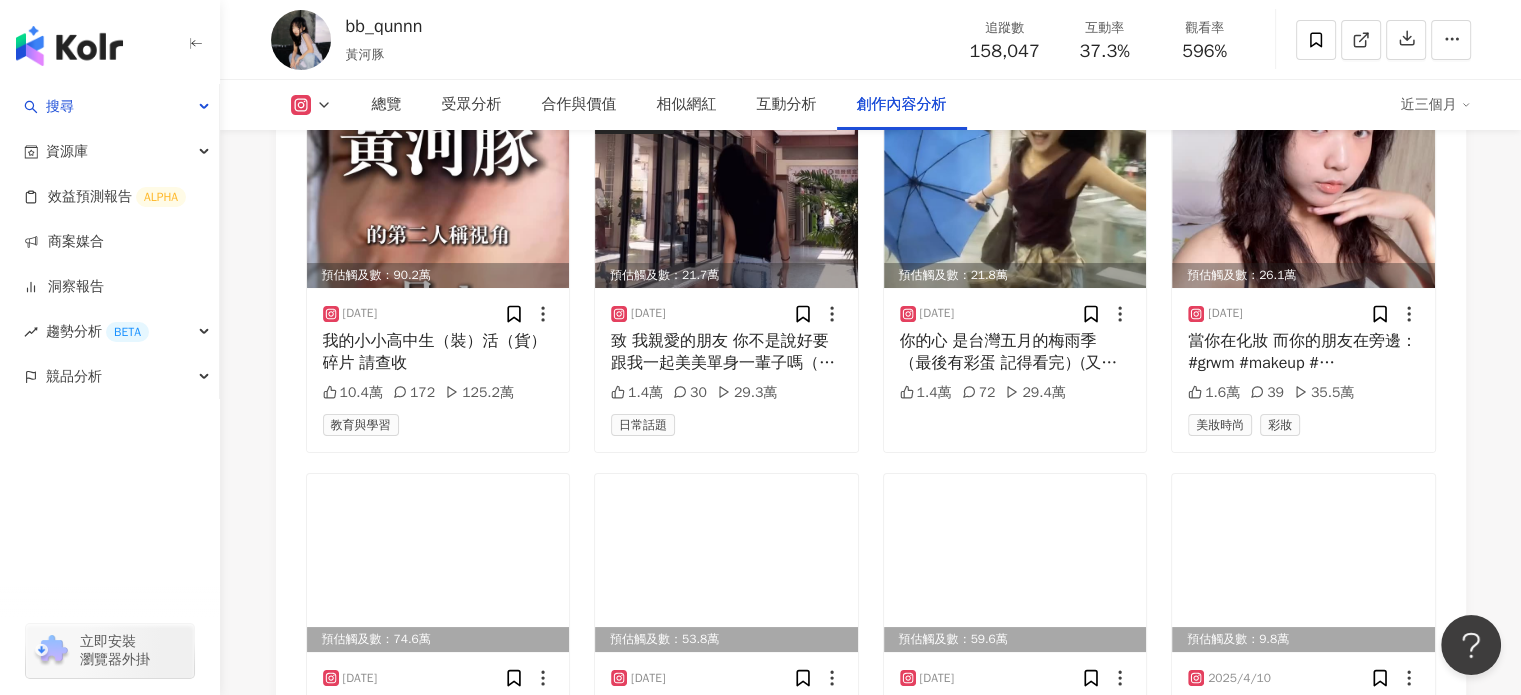 scroll, scrollTop: 7531, scrollLeft: 0, axis: vertical 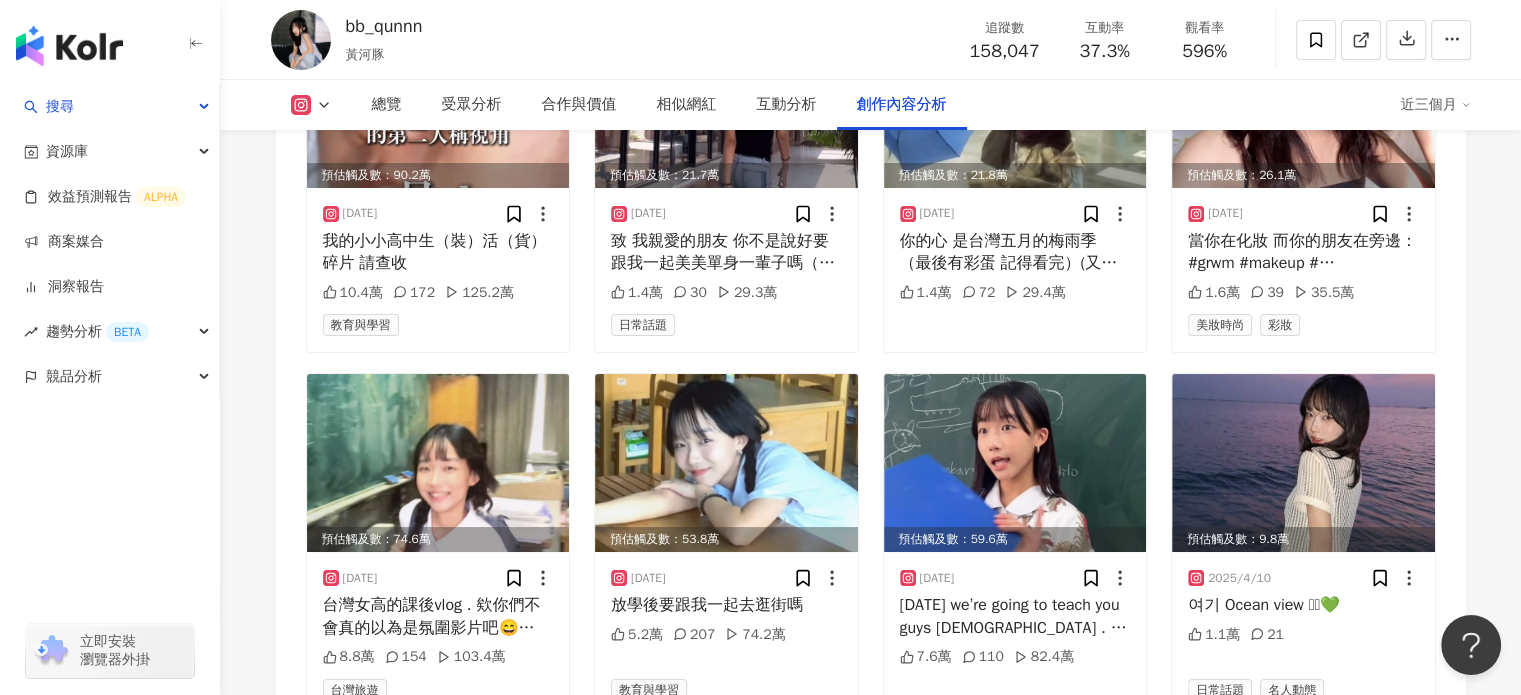 click at bounding box center (1015, 463) 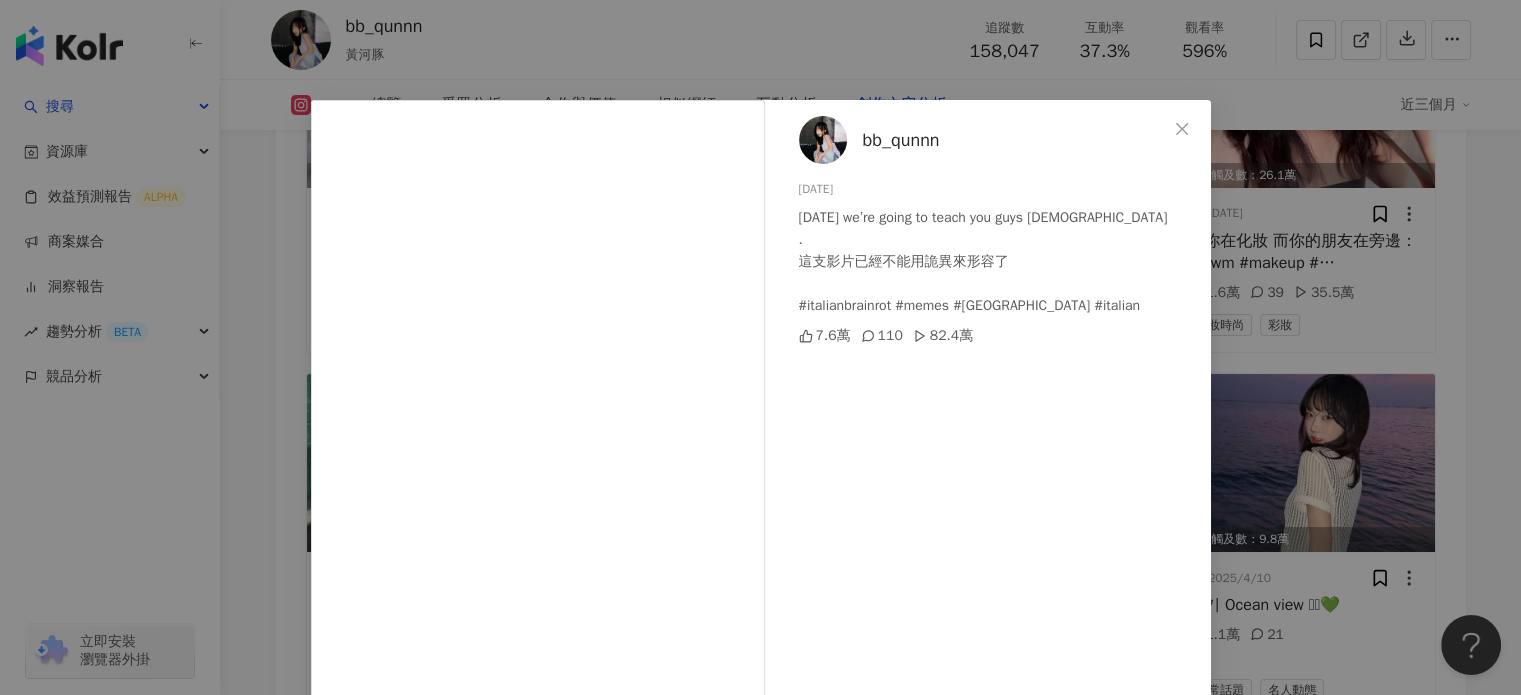 scroll, scrollTop: 100, scrollLeft: 0, axis: vertical 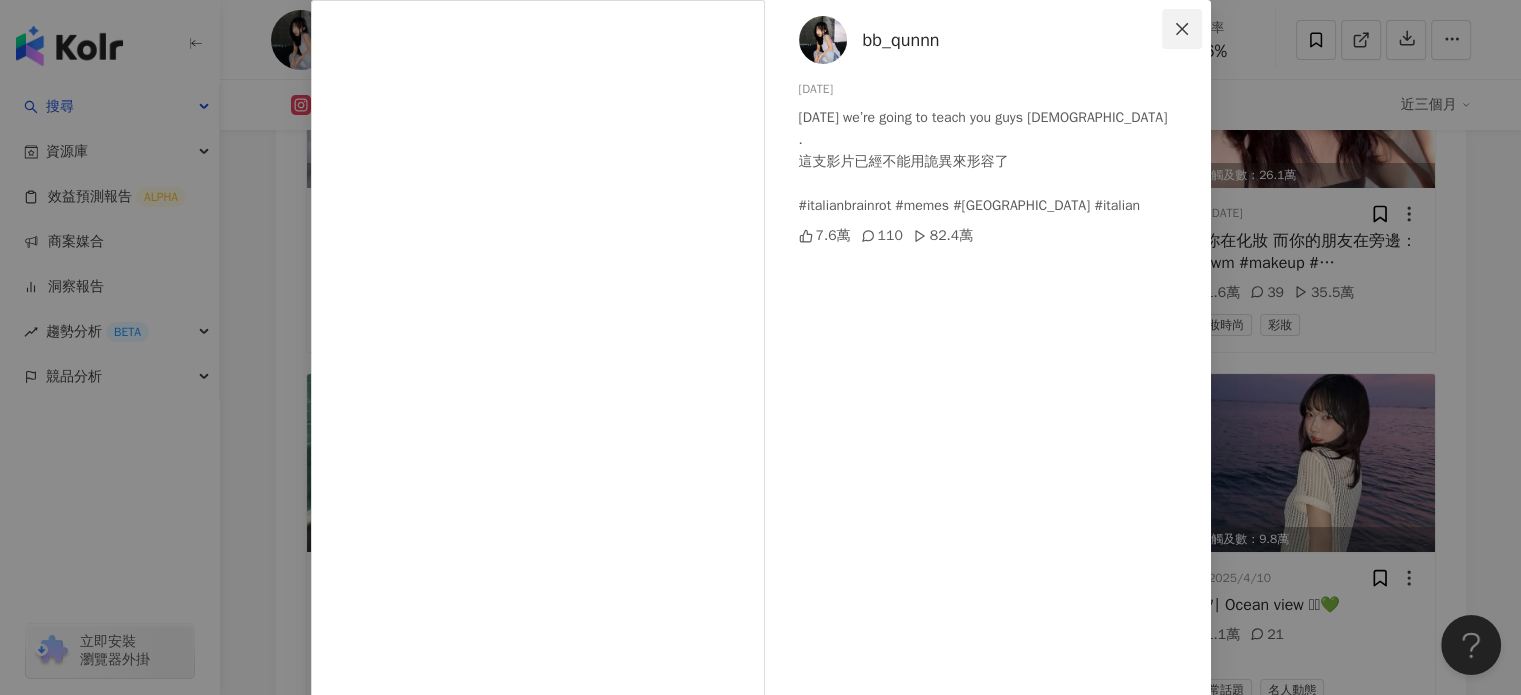 click 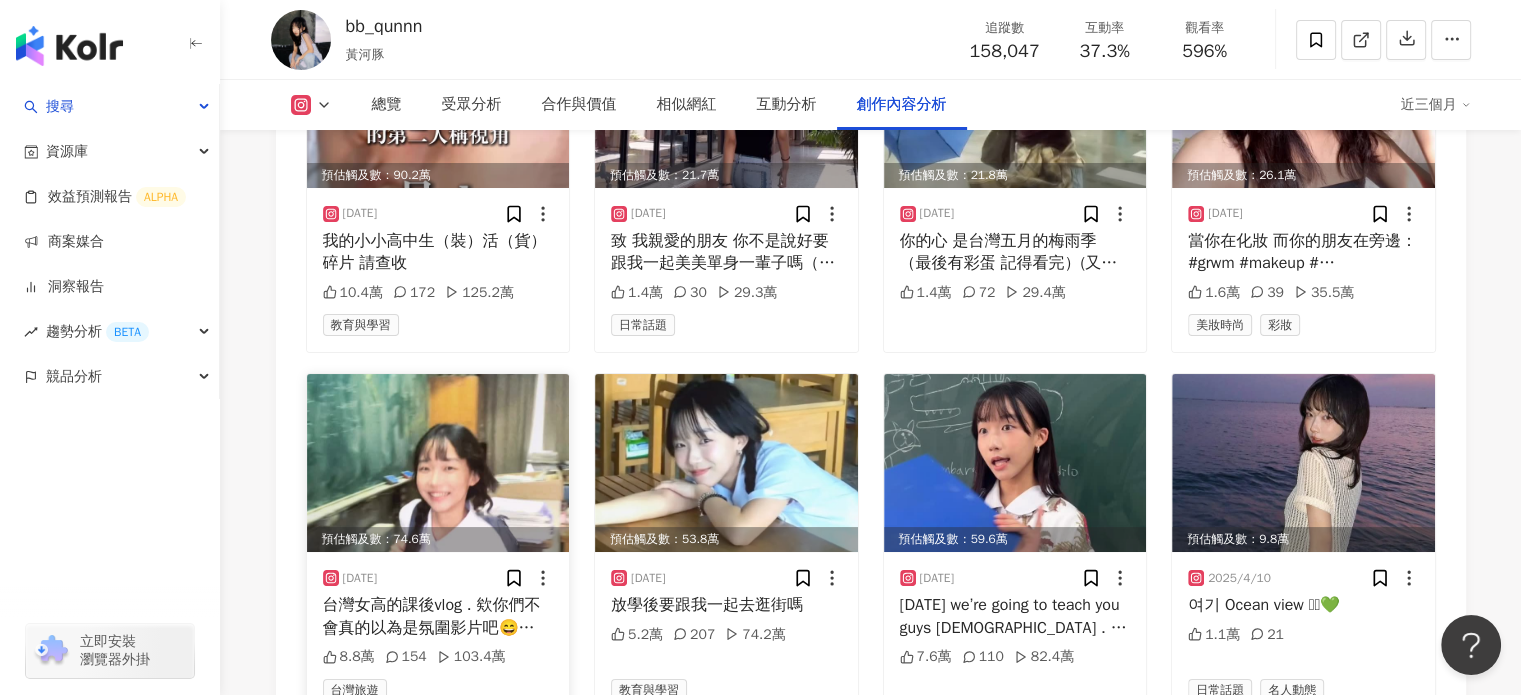 click at bounding box center [438, 463] 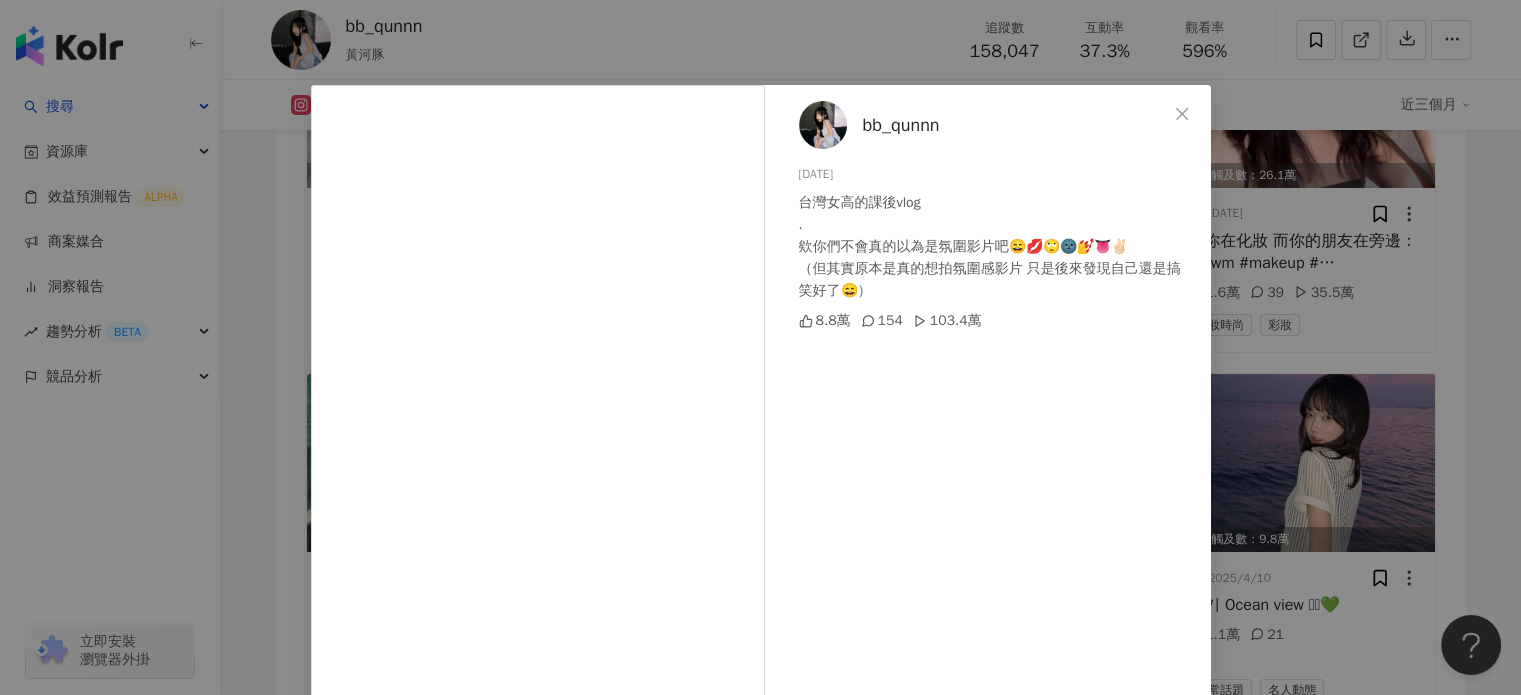 scroll, scrollTop: 0, scrollLeft: 0, axis: both 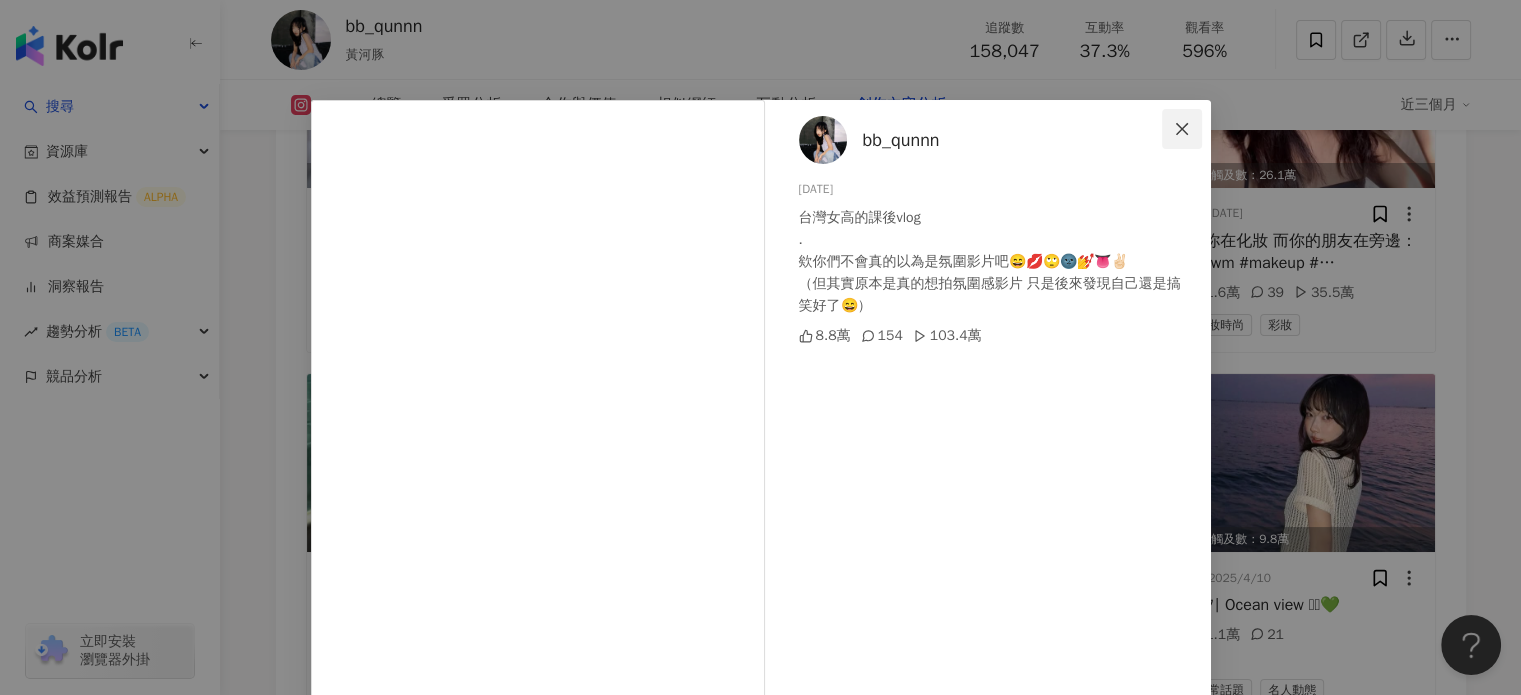 click 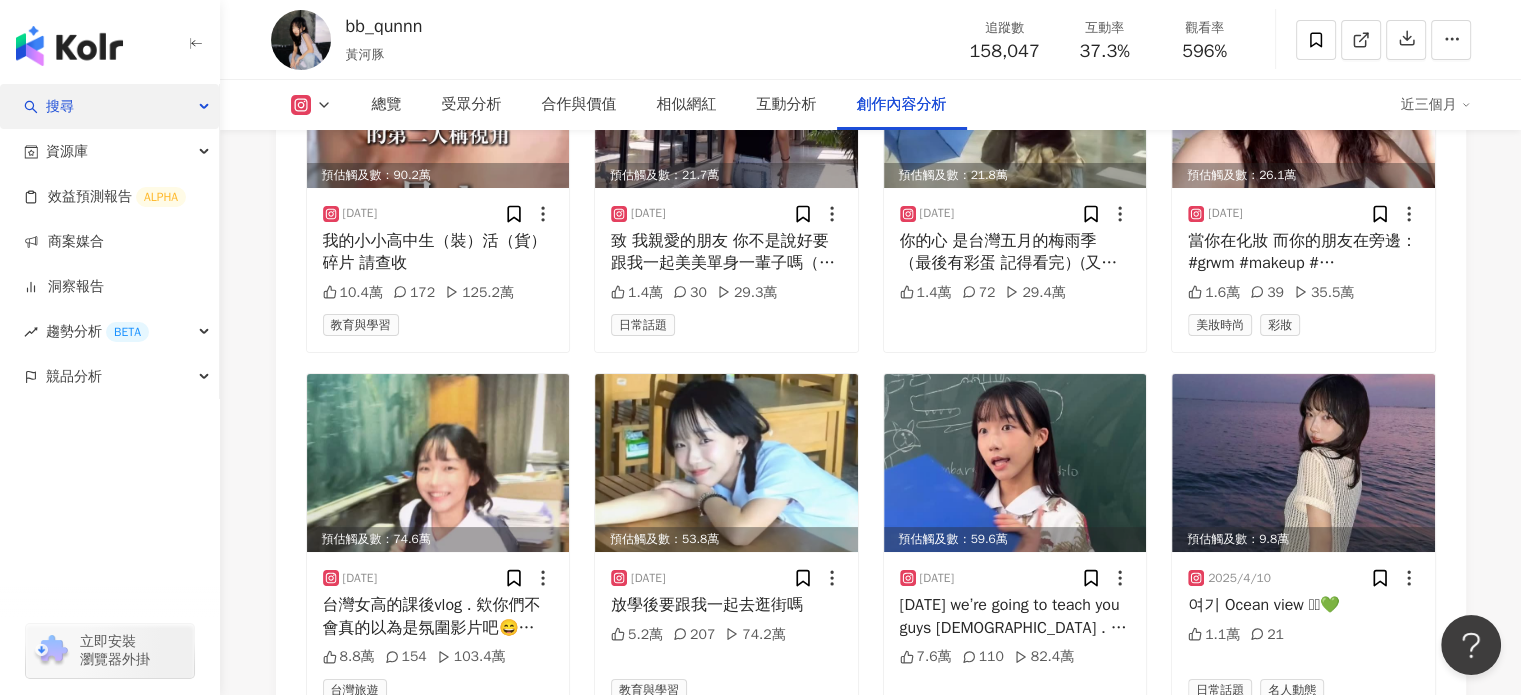 click on "搜尋" at bounding box center [109, 106] 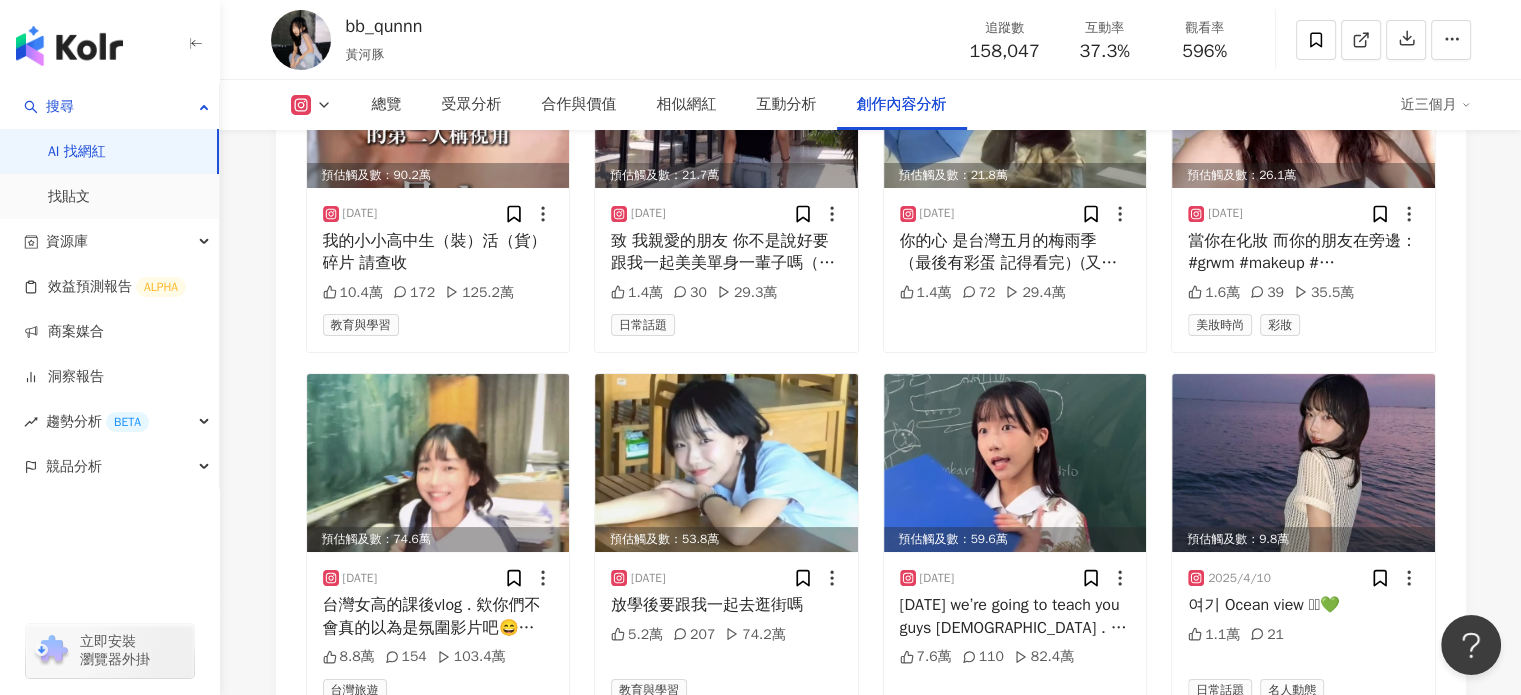 click on "bb_qunnn 黃河豚 追蹤數 158,047 互動率 37.3% 觀看率 596%" at bounding box center [871, 39] 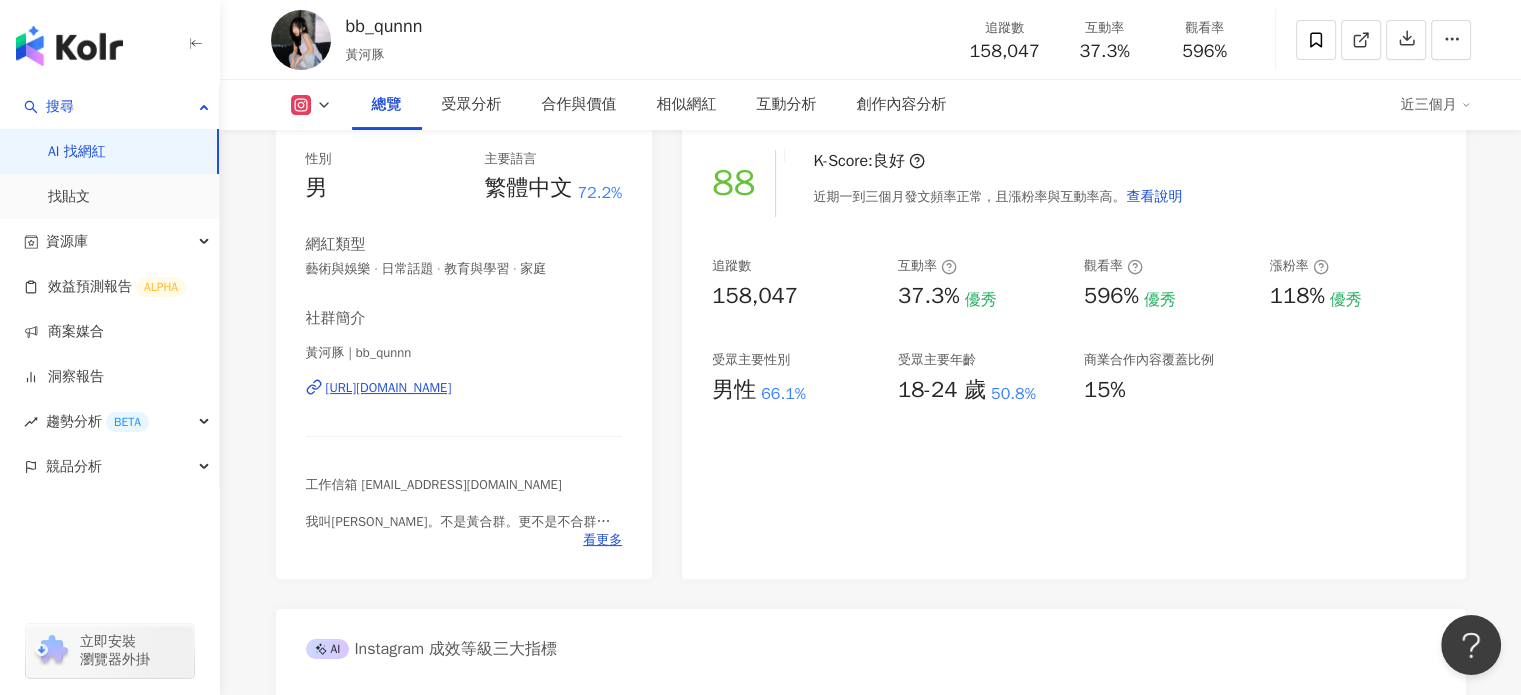 scroll, scrollTop: 0, scrollLeft: 0, axis: both 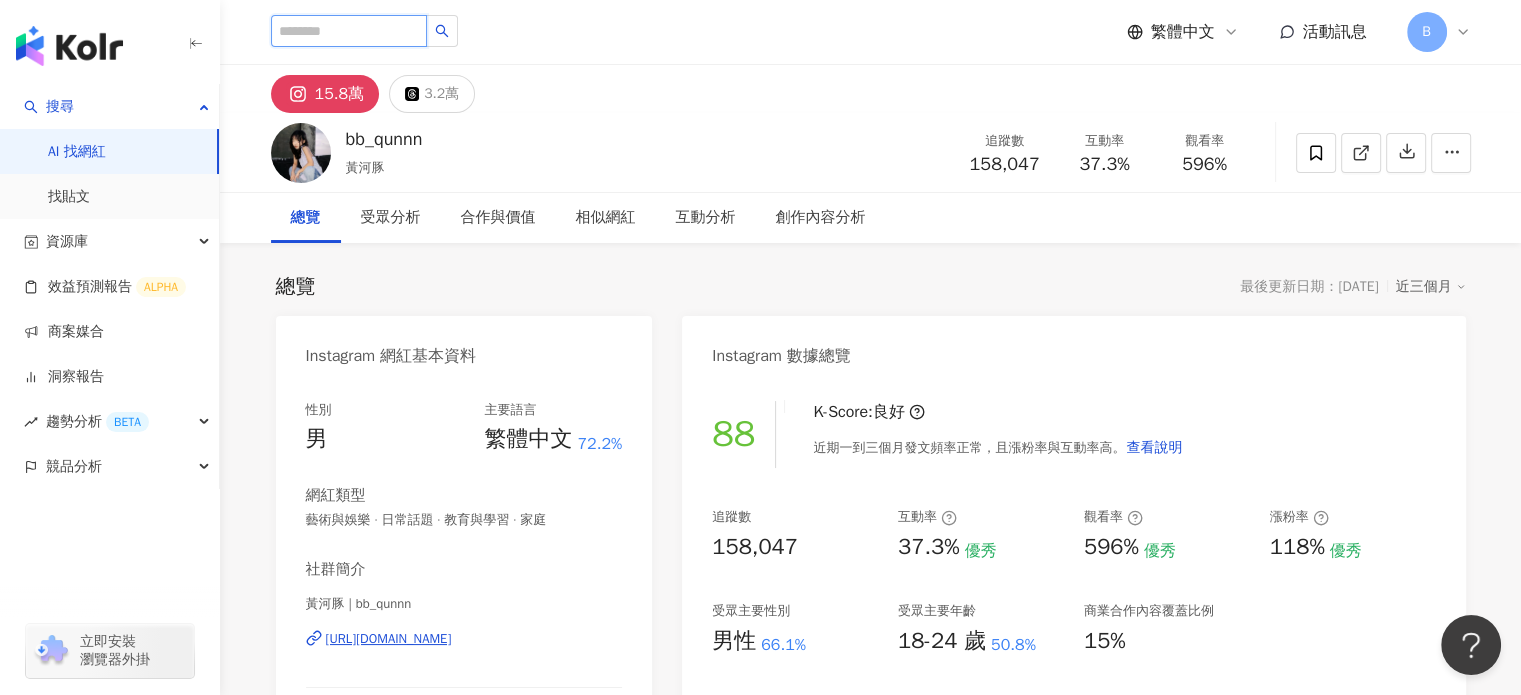 click at bounding box center [349, 31] 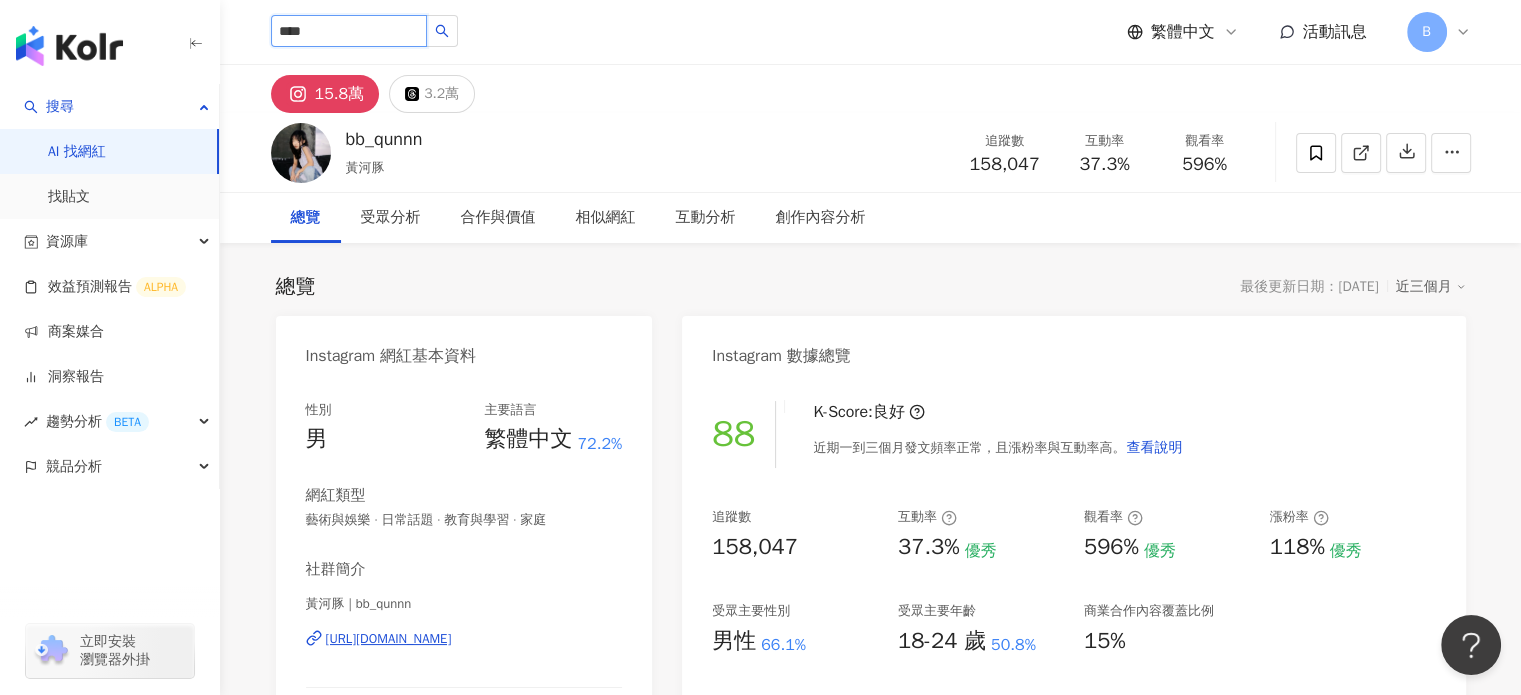 type on "****" 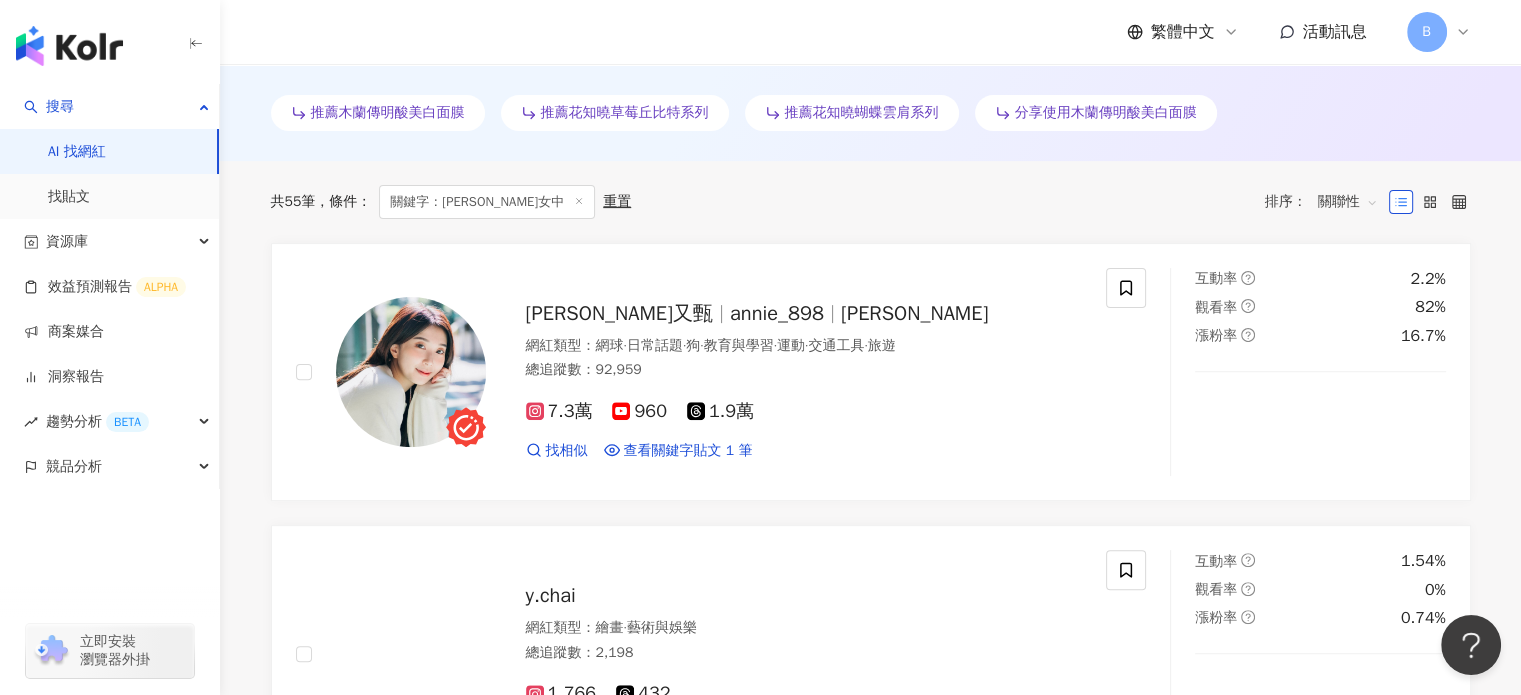 scroll, scrollTop: 600, scrollLeft: 0, axis: vertical 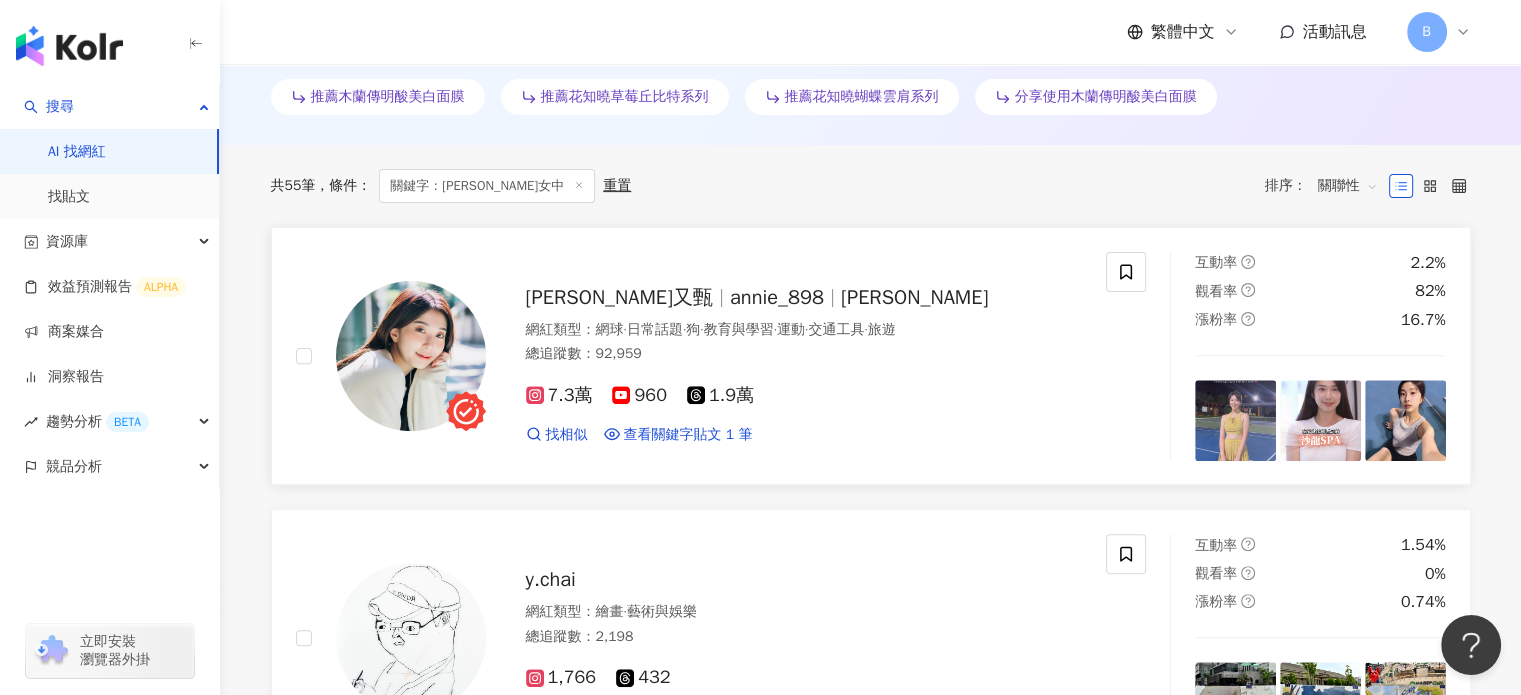 click on "安妮八九八" at bounding box center [914, 297] 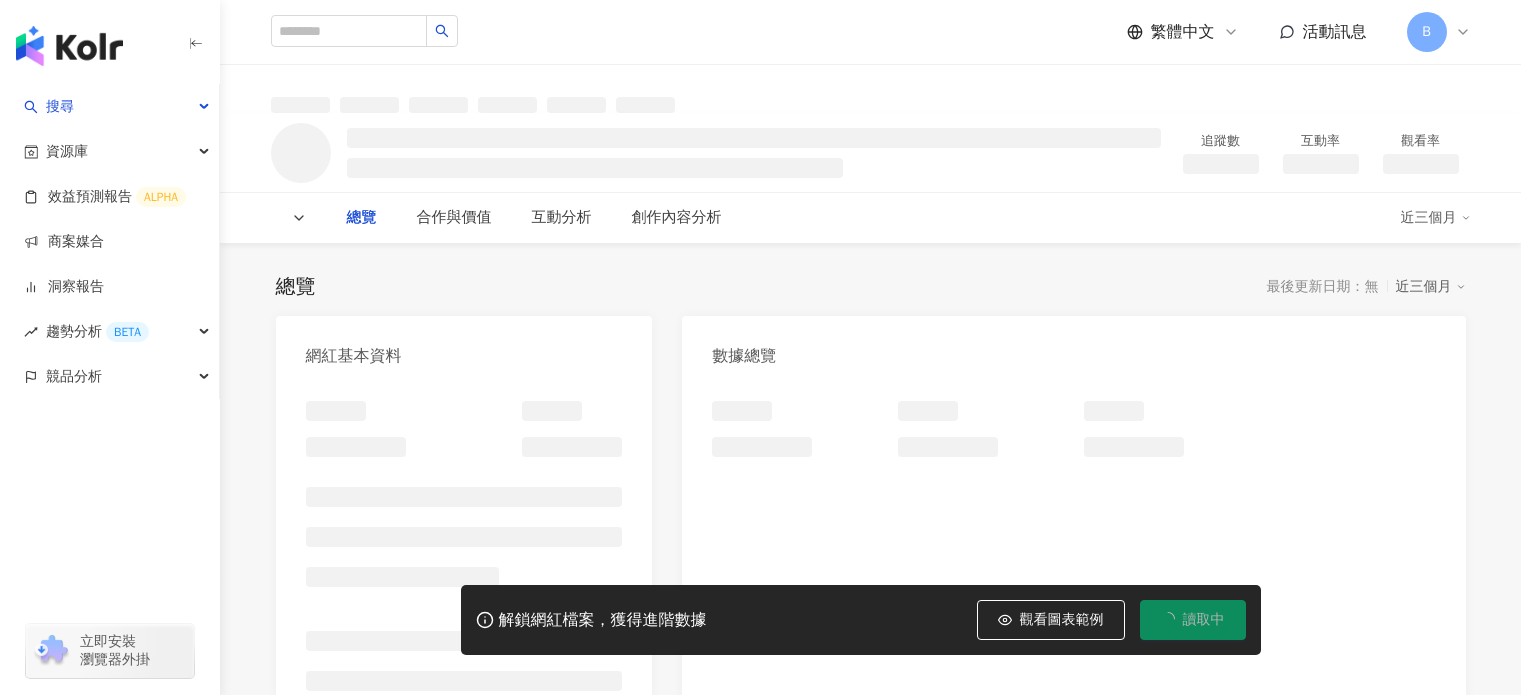scroll, scrollTop: 0, scrollLeft: 0, axis: both 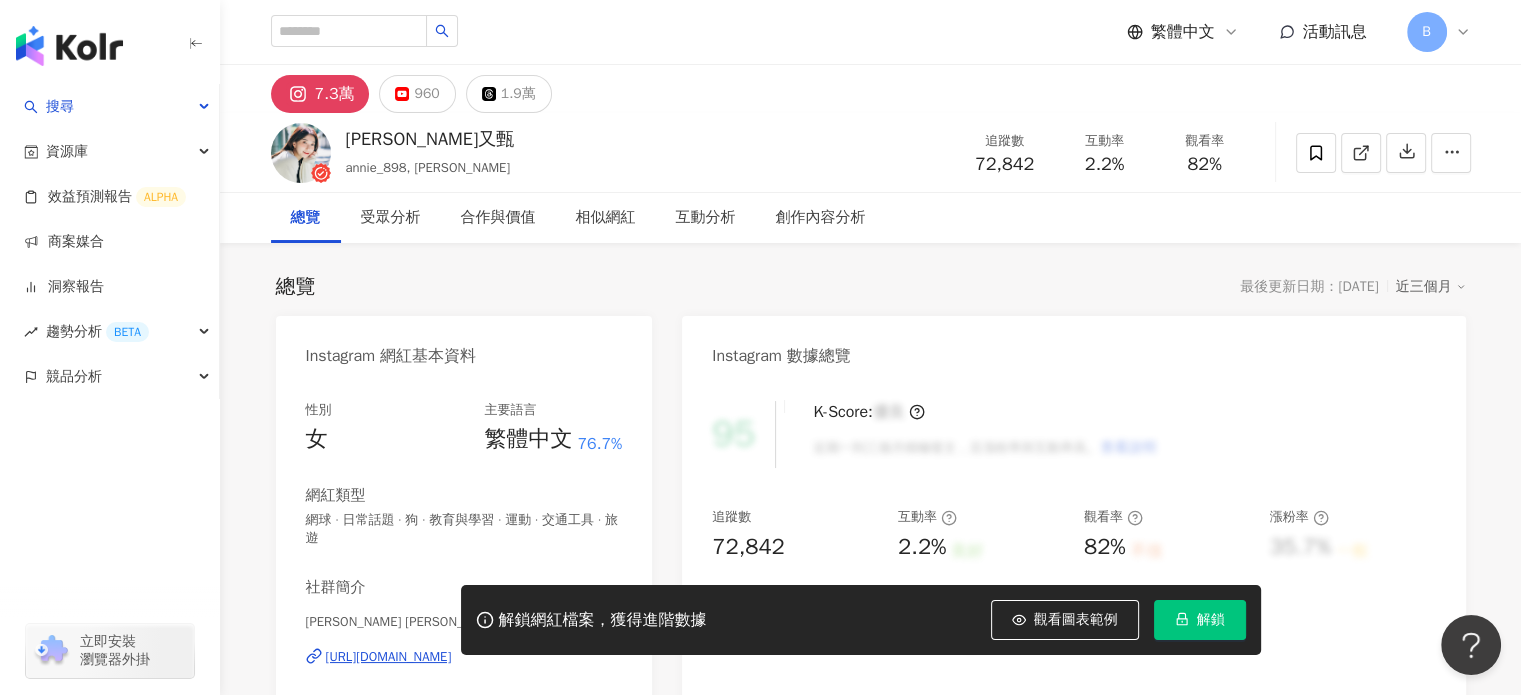 click on "解鎖網紅檔案，獲得進階數據 觀看圖表範例 解鎖" at bounding box center (861, 620) 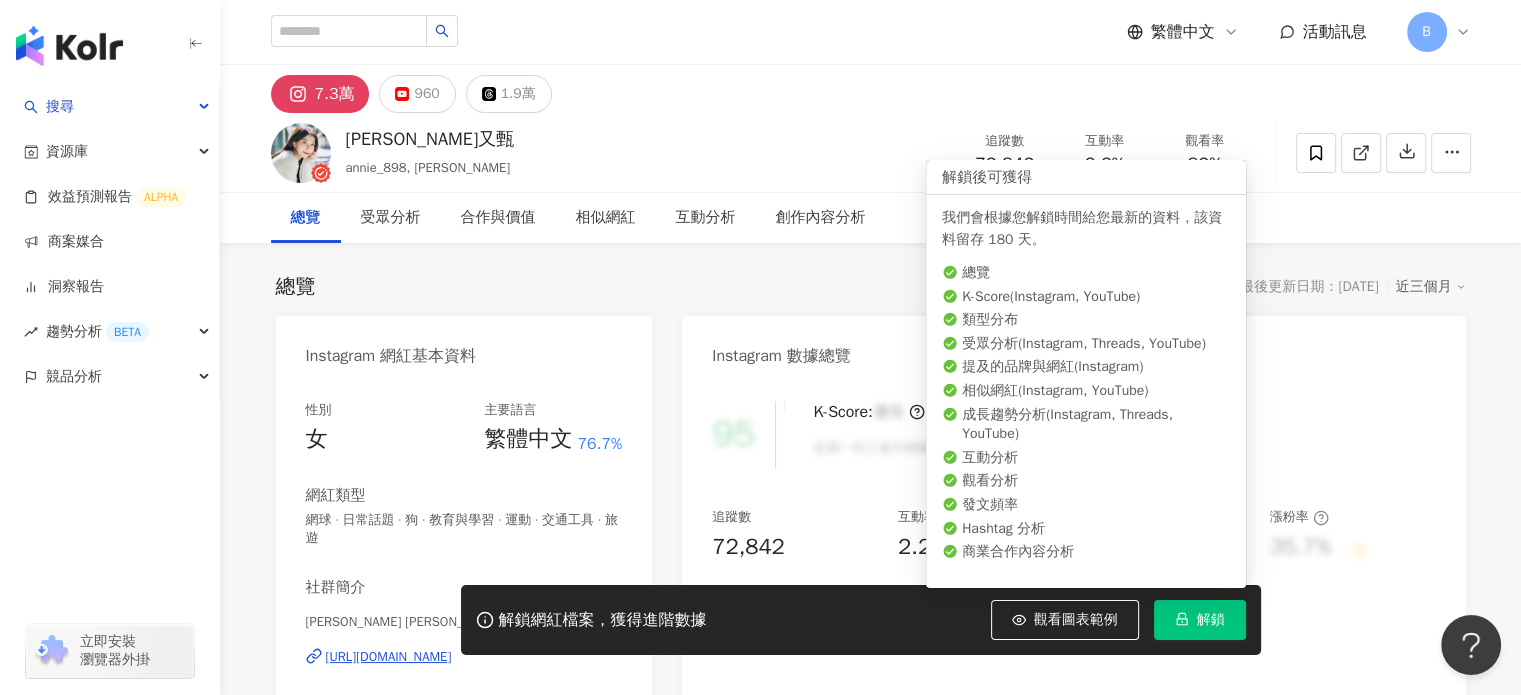 click on "解鎖" at bounding box center (1211, 620) 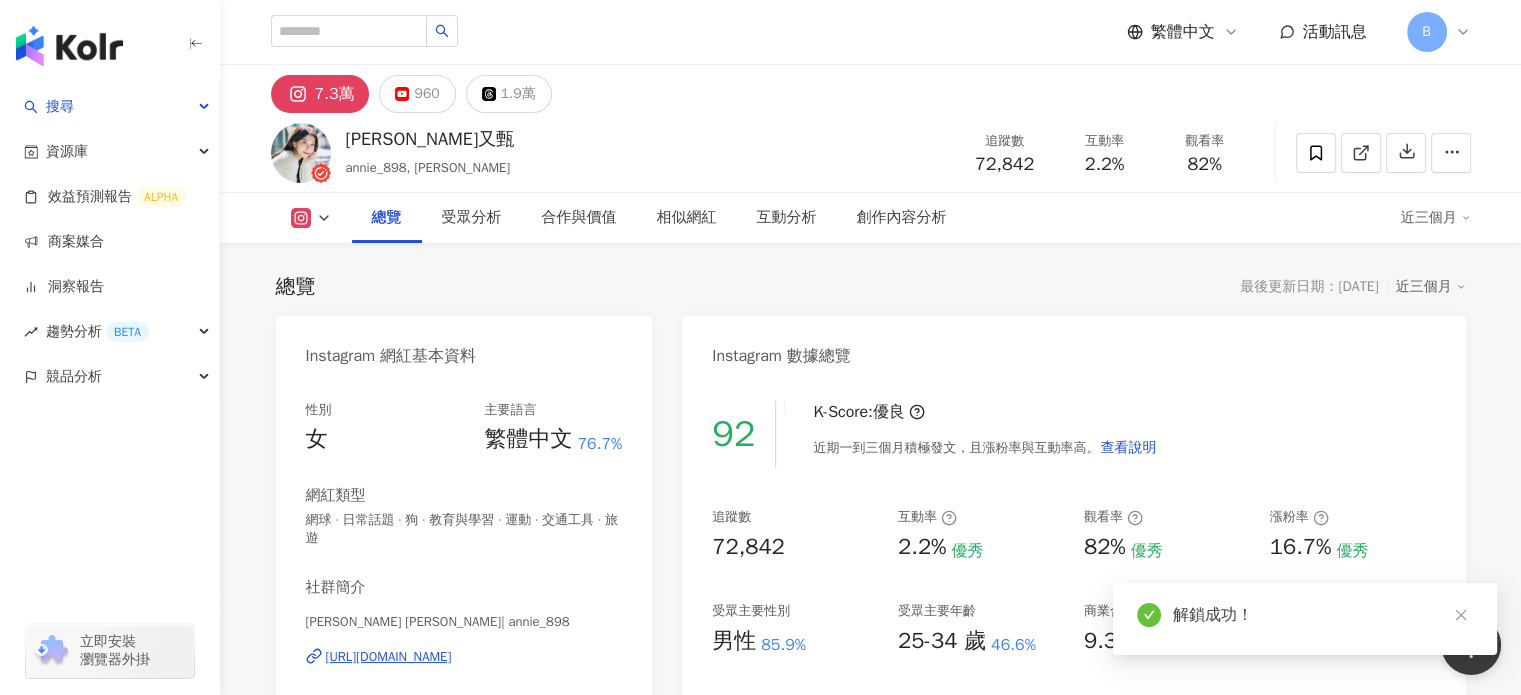 scroll, scrollTop: 500, scrollLeft: 0, axis: vertical 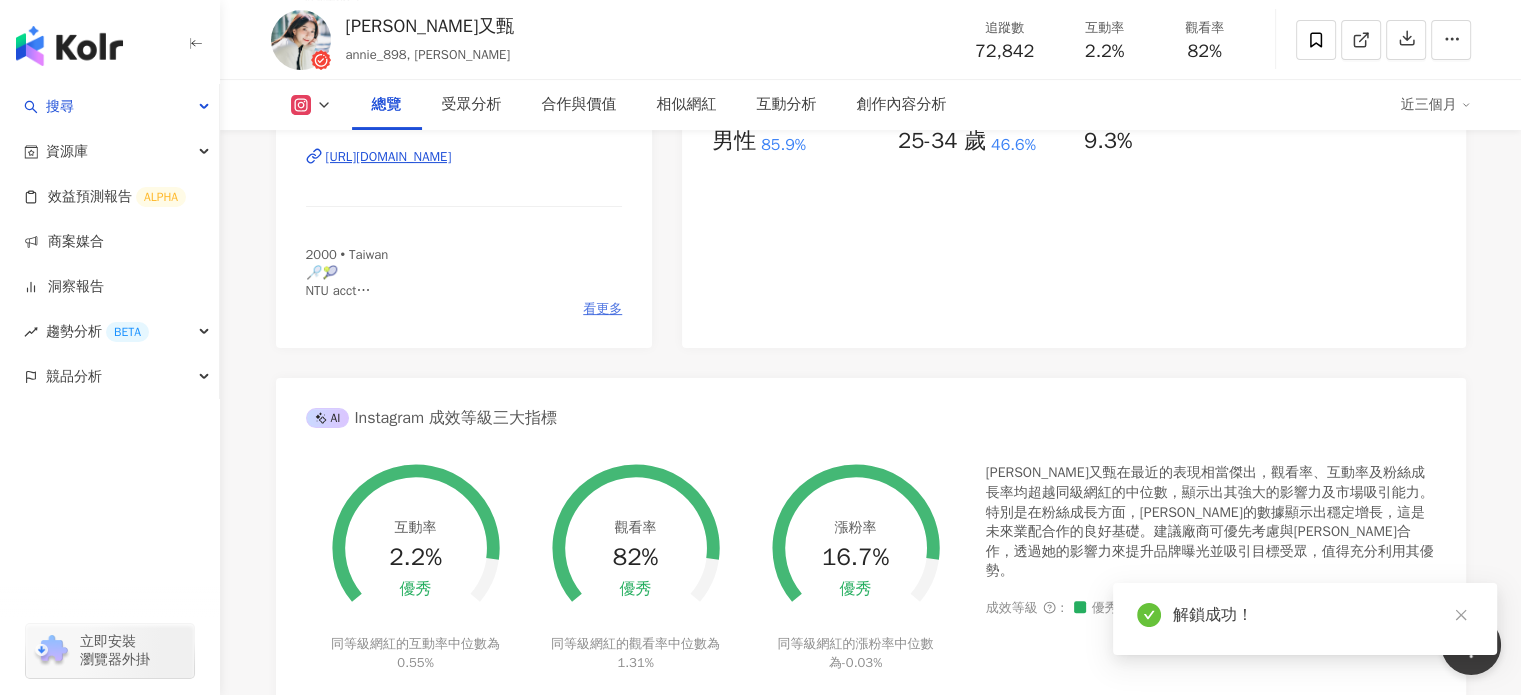 click on "看更多" at bounding box center [602, 309] 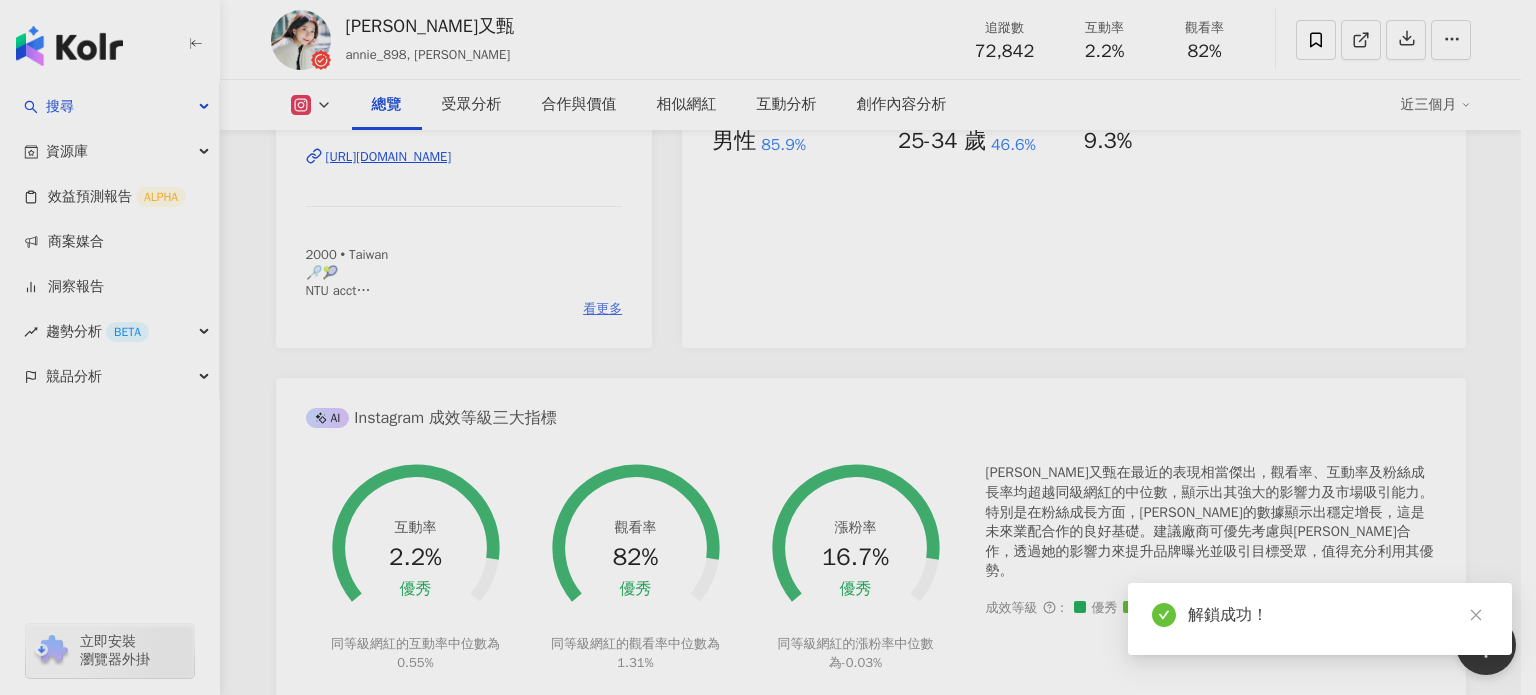 click on "網紅簡介" at bounding box center [768, 291] 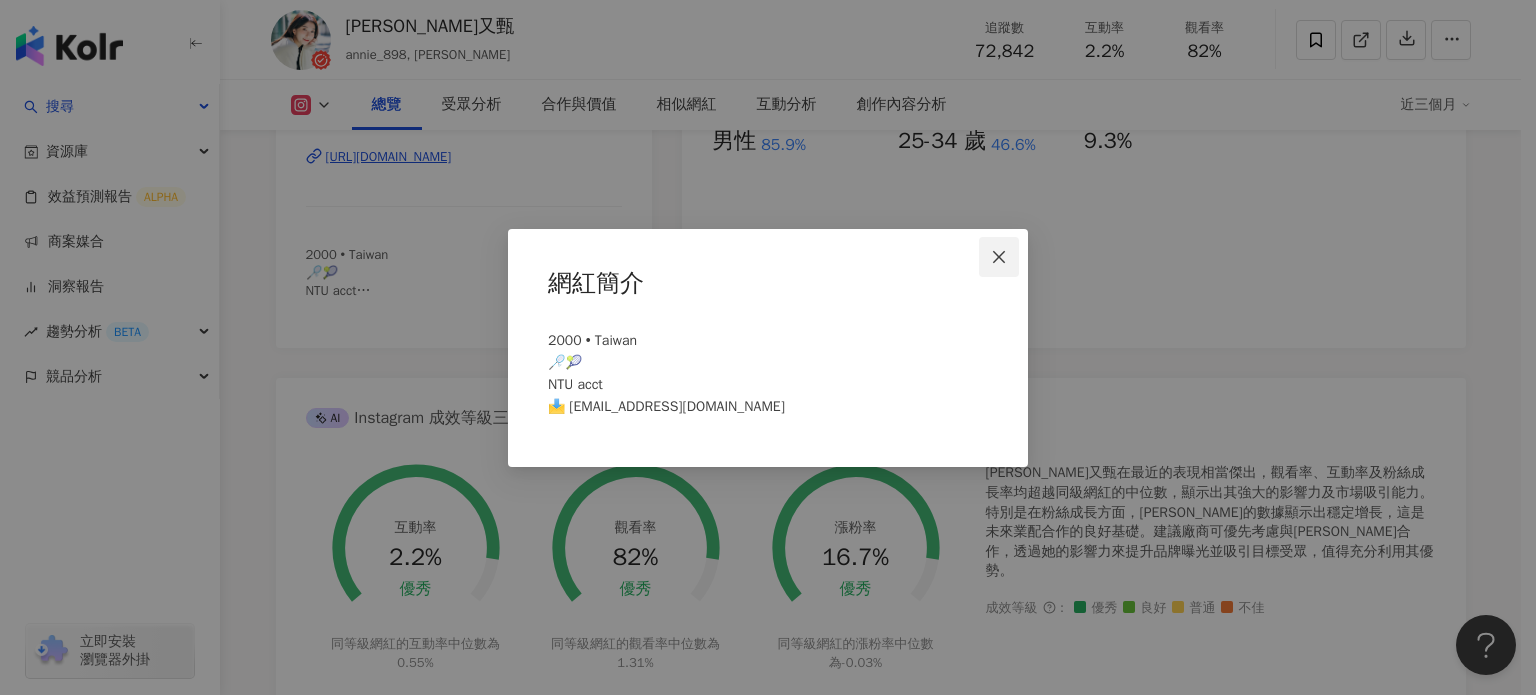 click 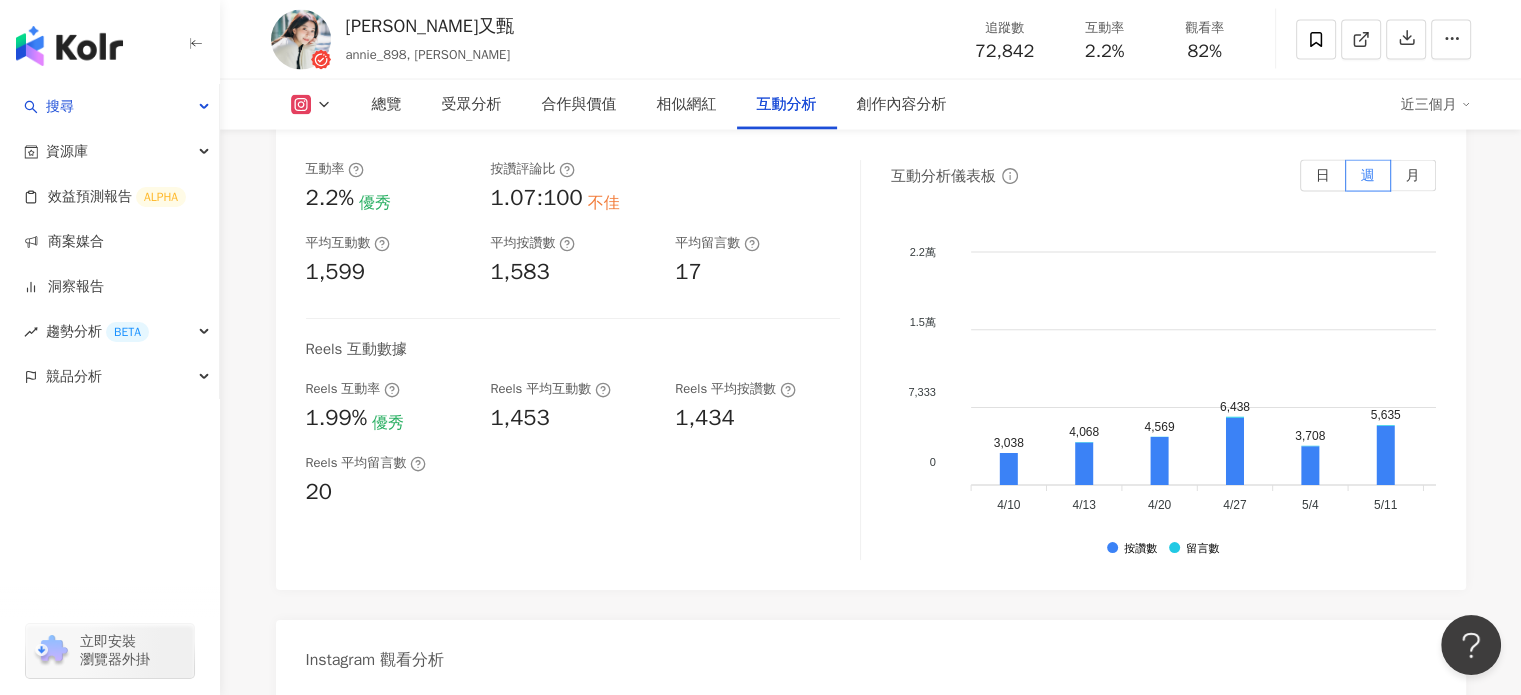 scroll, scrollTop: 4100, scrollLeft: 0, axis: vertical 